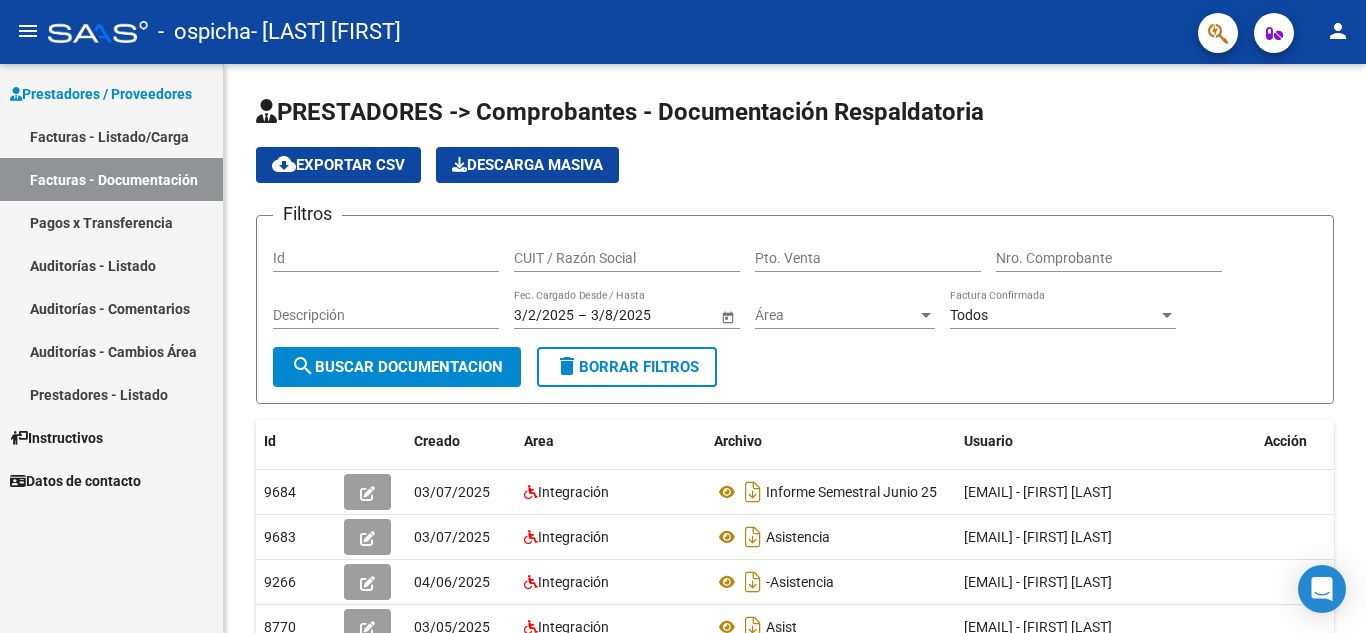 scroll, scrollTop: 0, scrollLeft: 0, axis: both 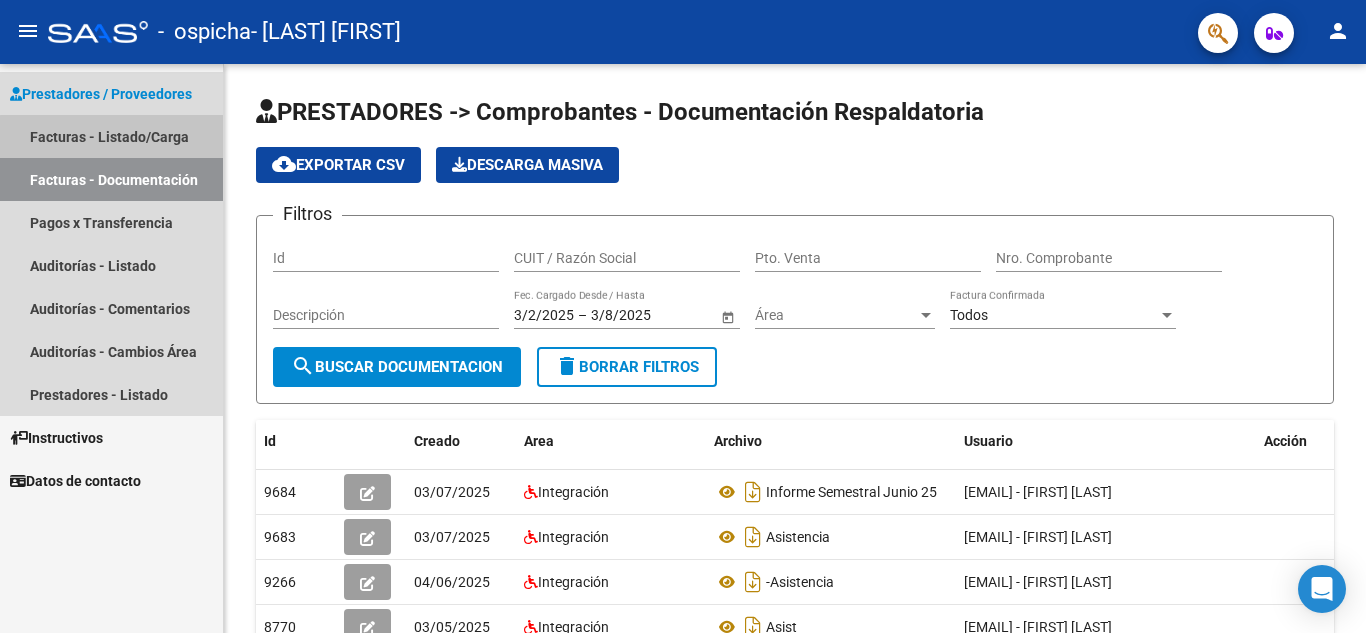 click on "Facturas - Listado/Carga" at bounding box center [111, 136] 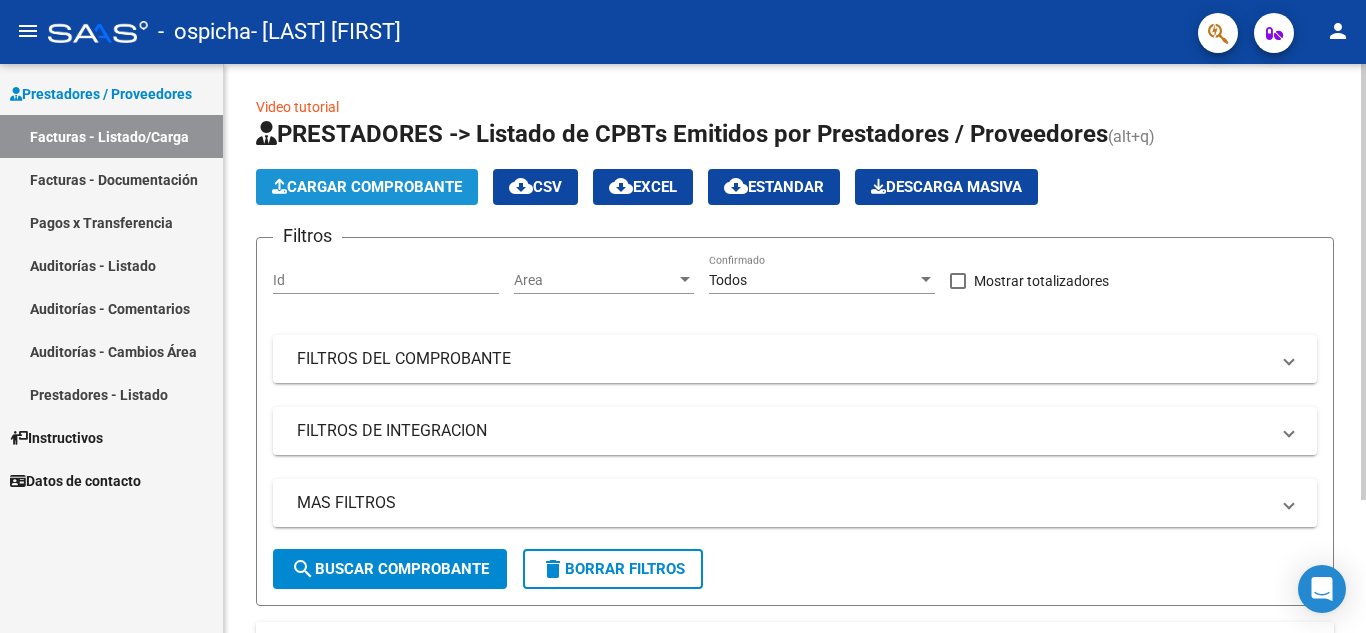 click on "Cargar Comprobante" 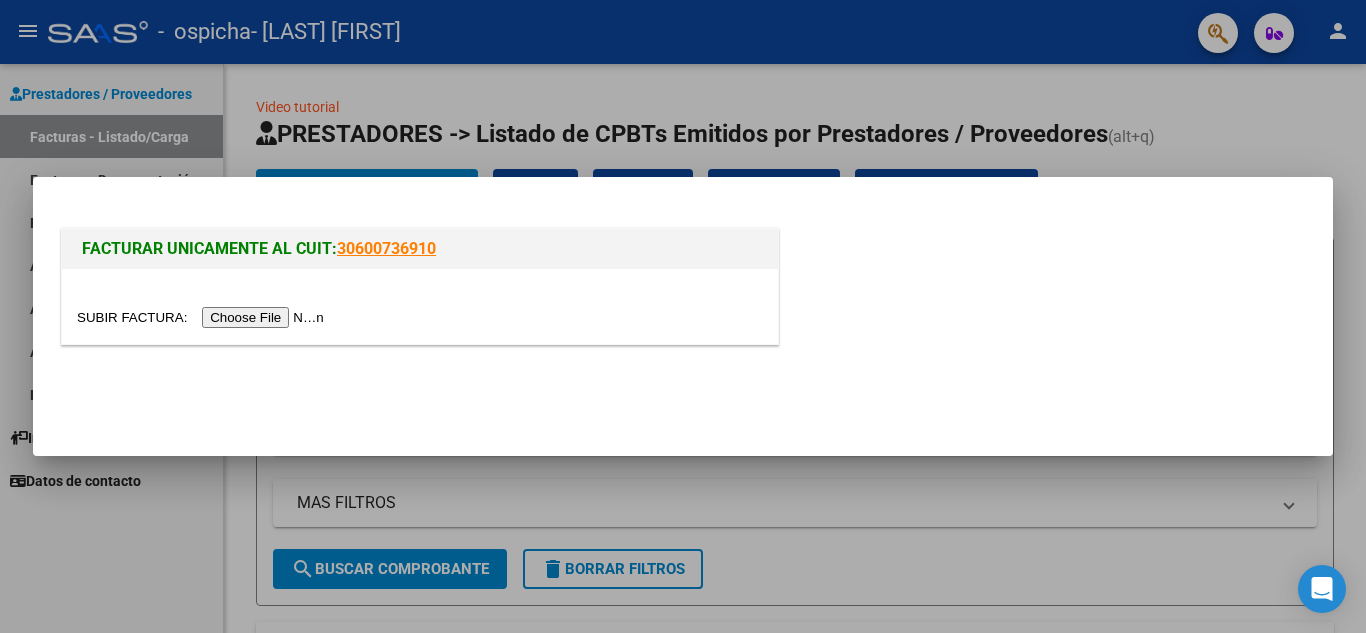 click at bounding box center (203, 317) 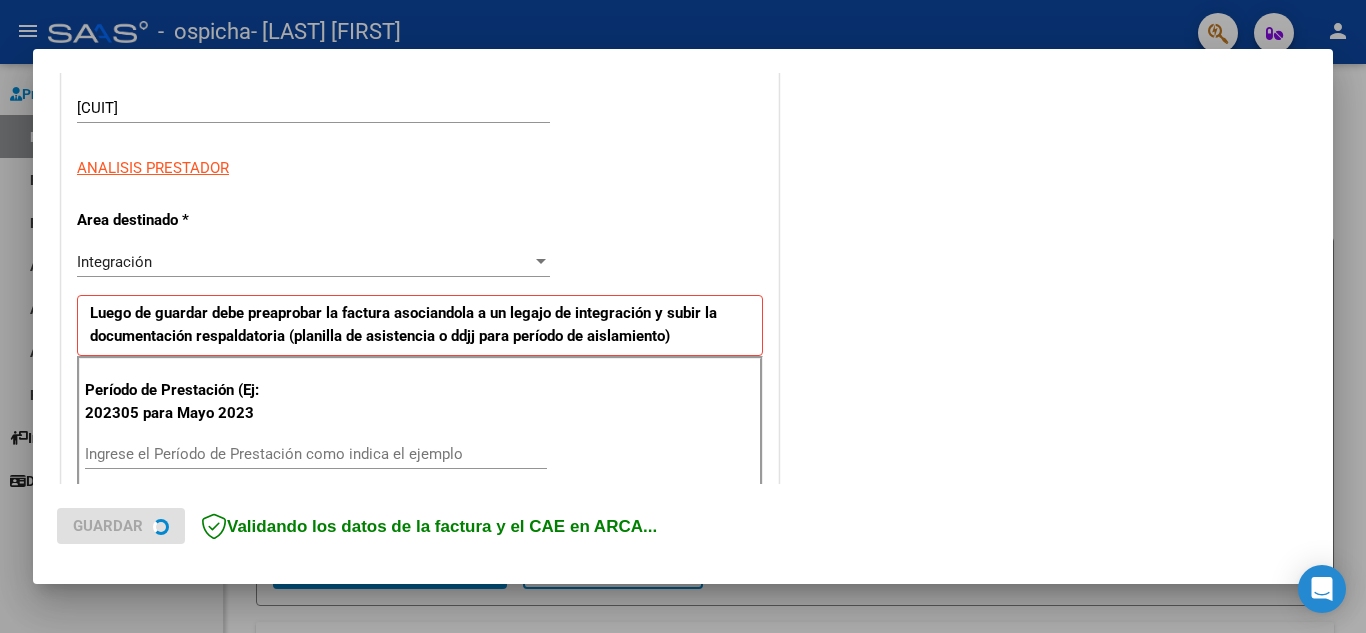 scroll, scrollTop: 400, scrollLeft: 0, axis: vertical 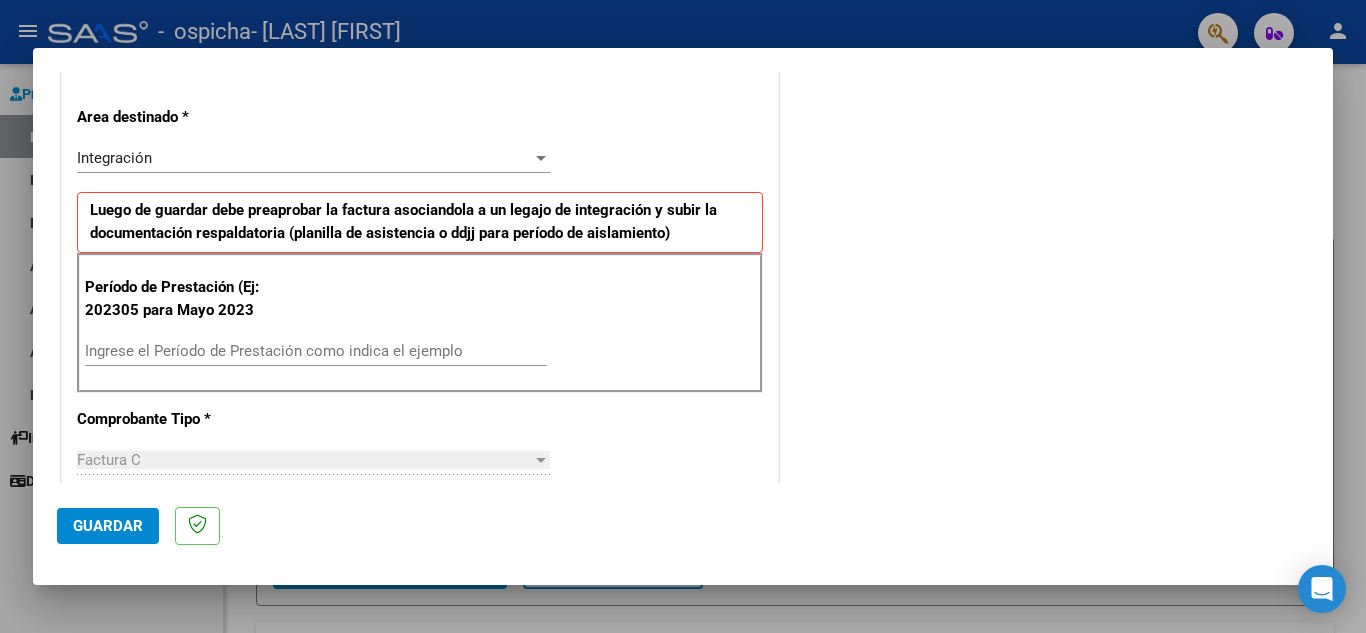 click on "Ingrese el Período de Prestación como indica el ejemplo" at bounding box center (316, 351) 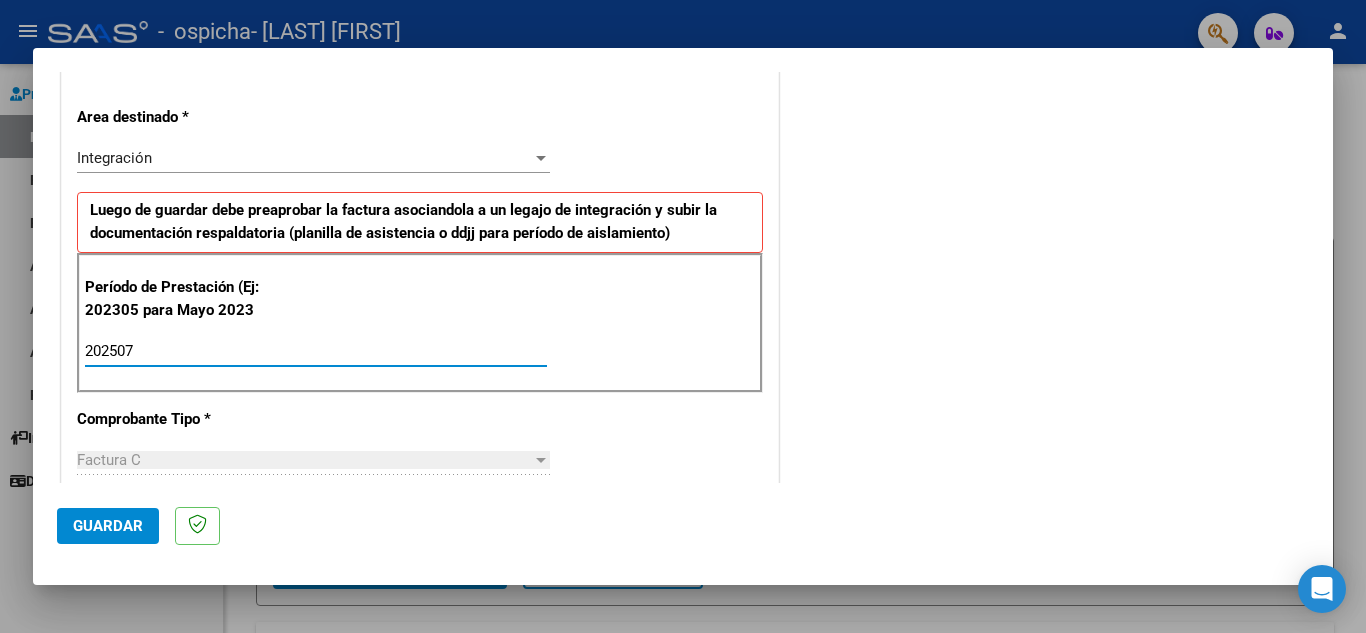 type on "202507" 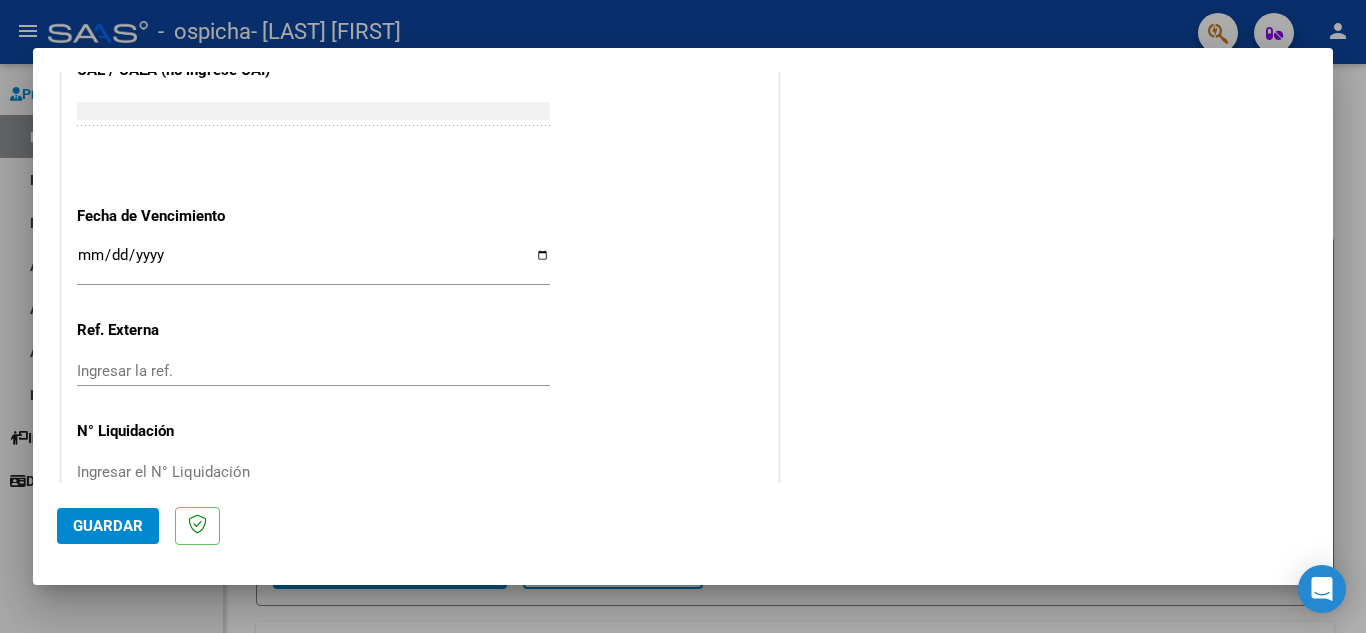 scroll, scrollTop: 1300, scrollLeft: 0, axis: vertical 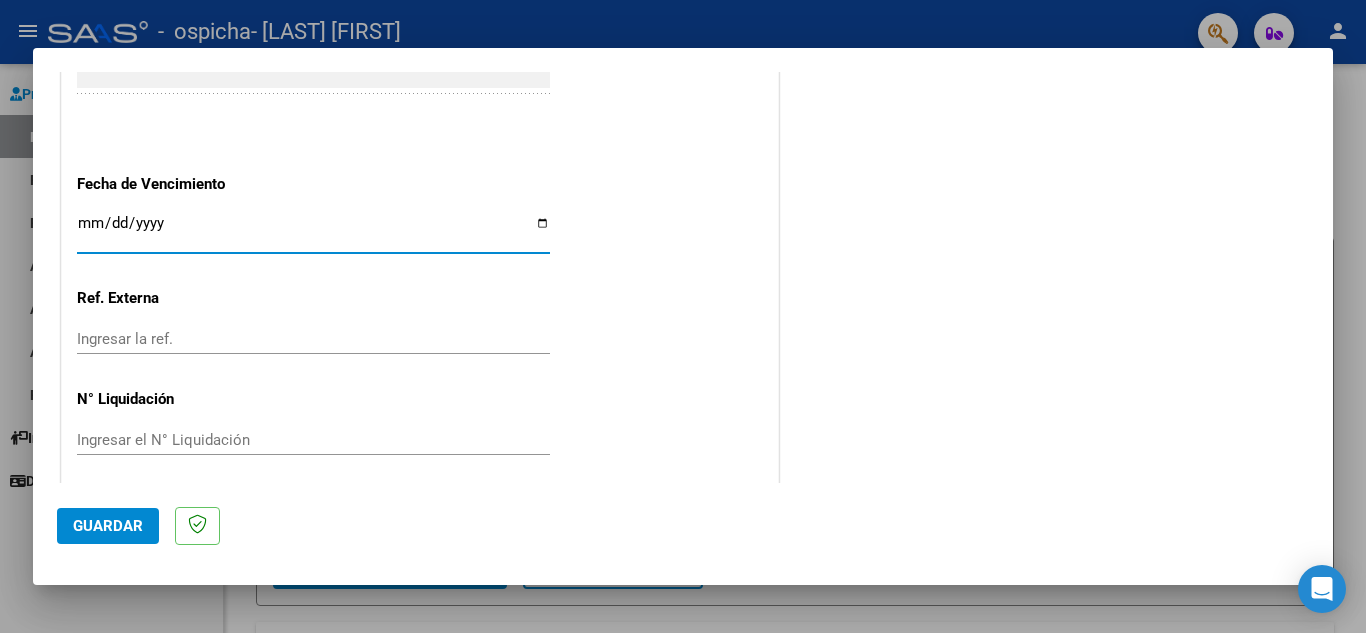 click on "Ingresar la fecha" at bounding box center [313, 231] 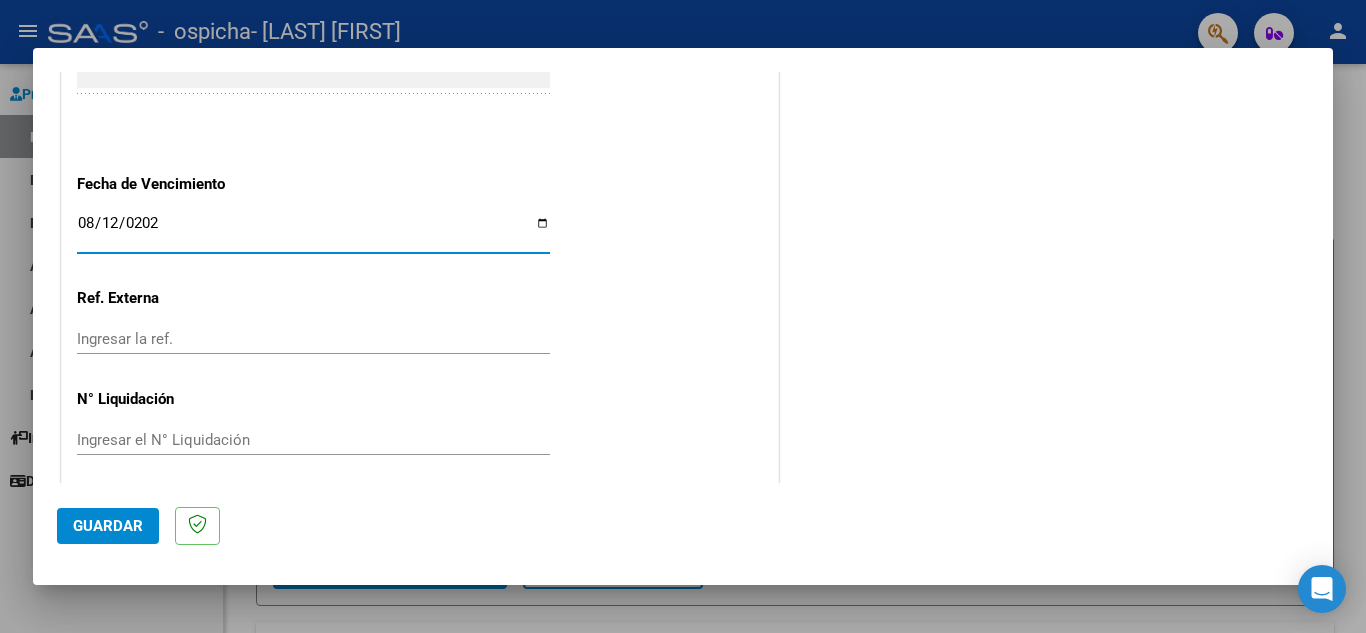 type on "2025-08-12" 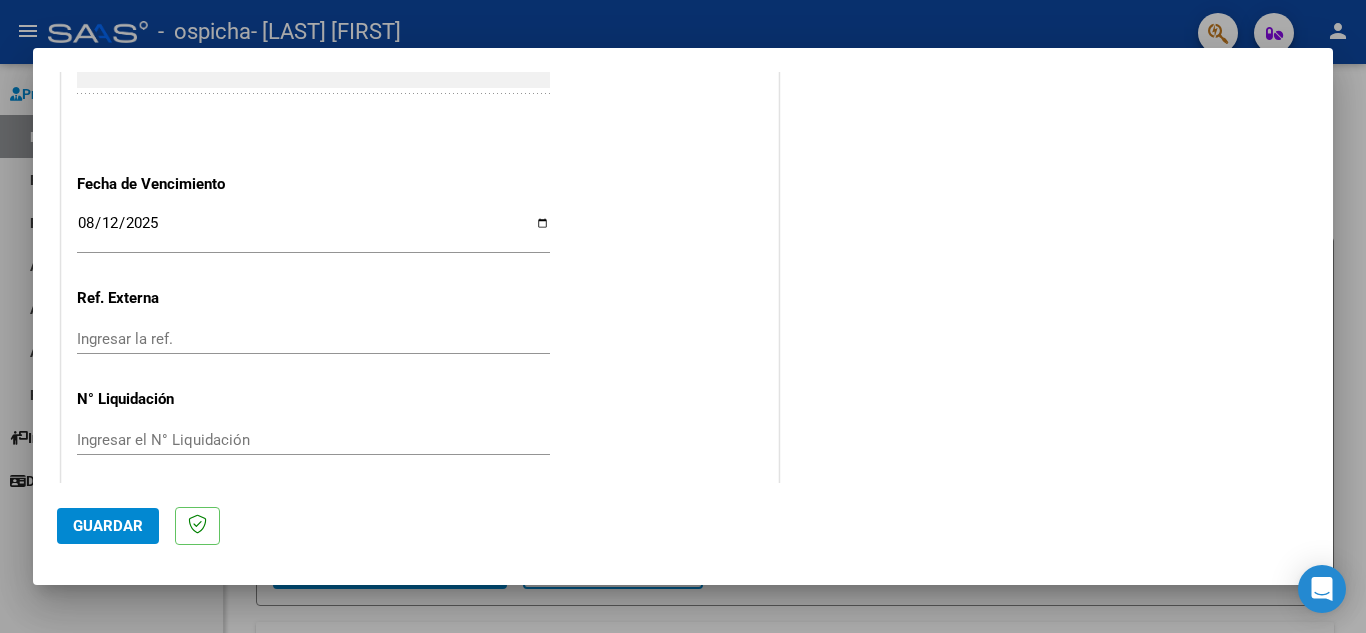 scroll, scrollTop: 1311, scrollLeft: 0, axis: vertical 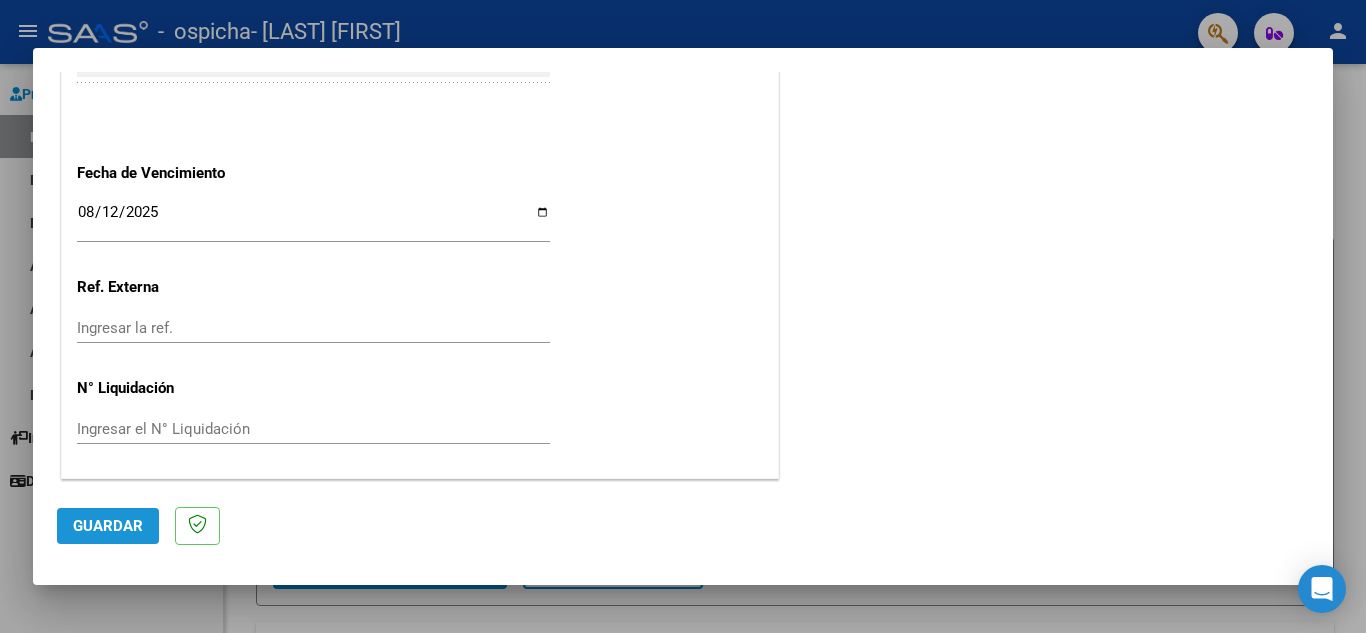 click on "Guardar" 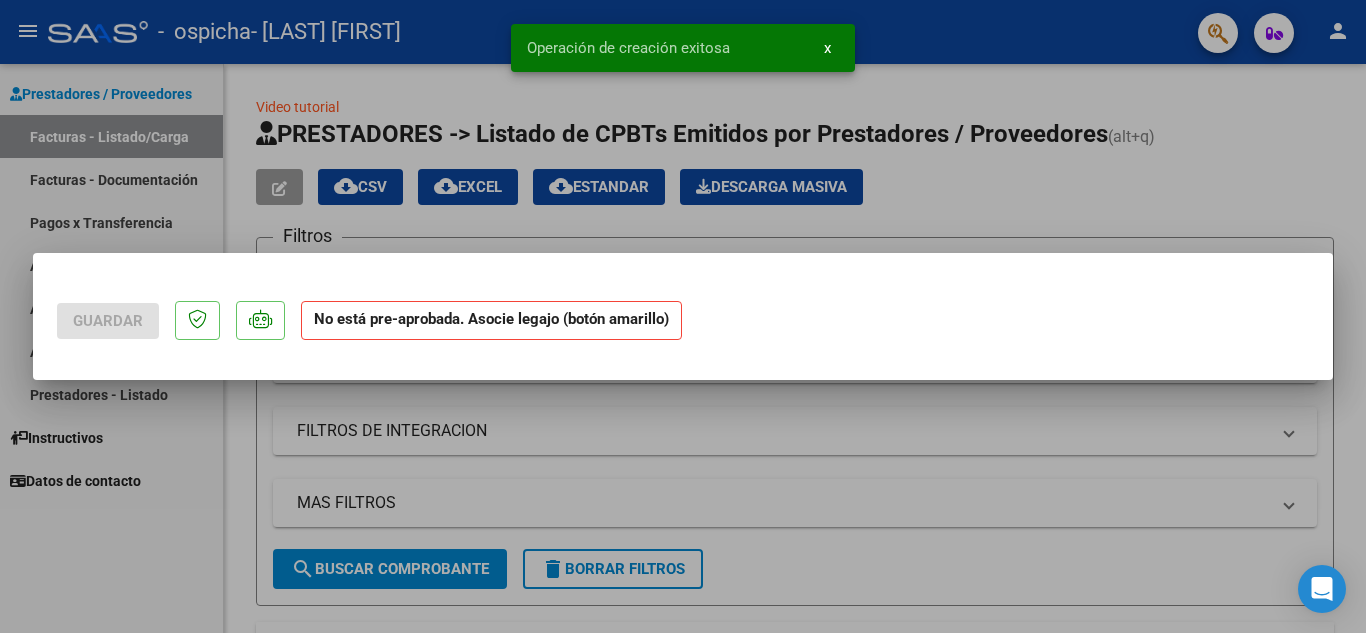scroll, scrollTop: 0, scrollLeft: 0, axis: both 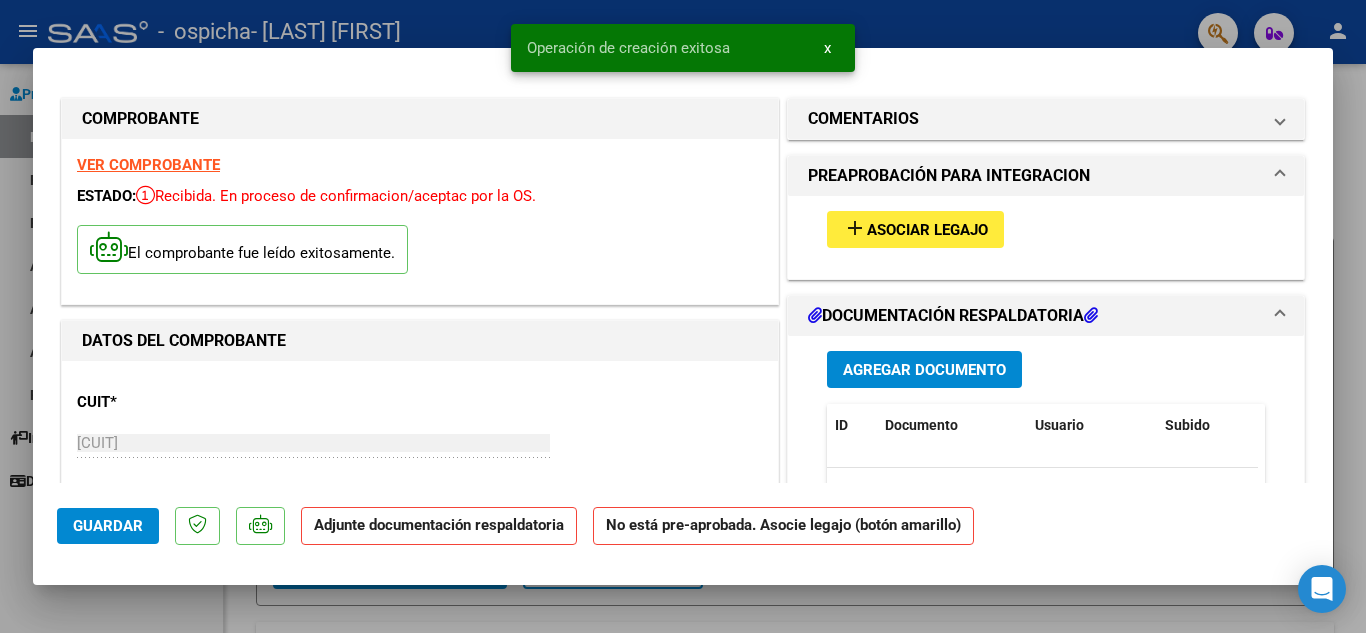 click on "Agregar Documento" at bounding box center (924, 370) 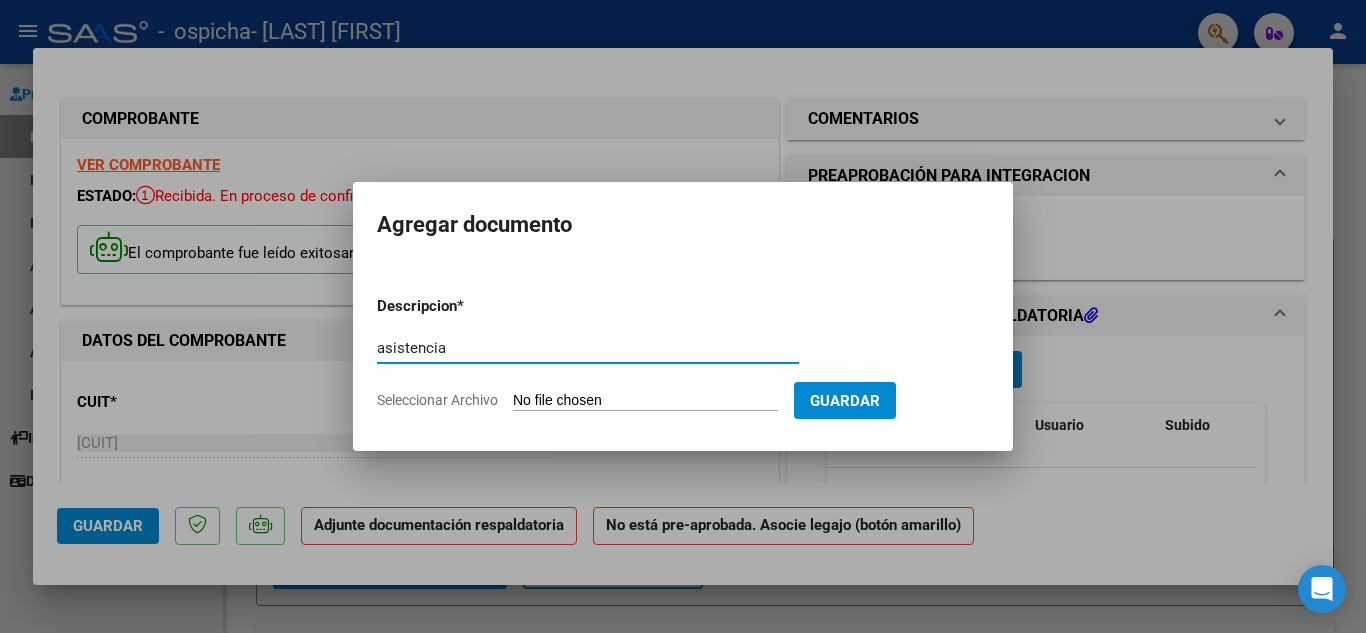 type on "asistencia" 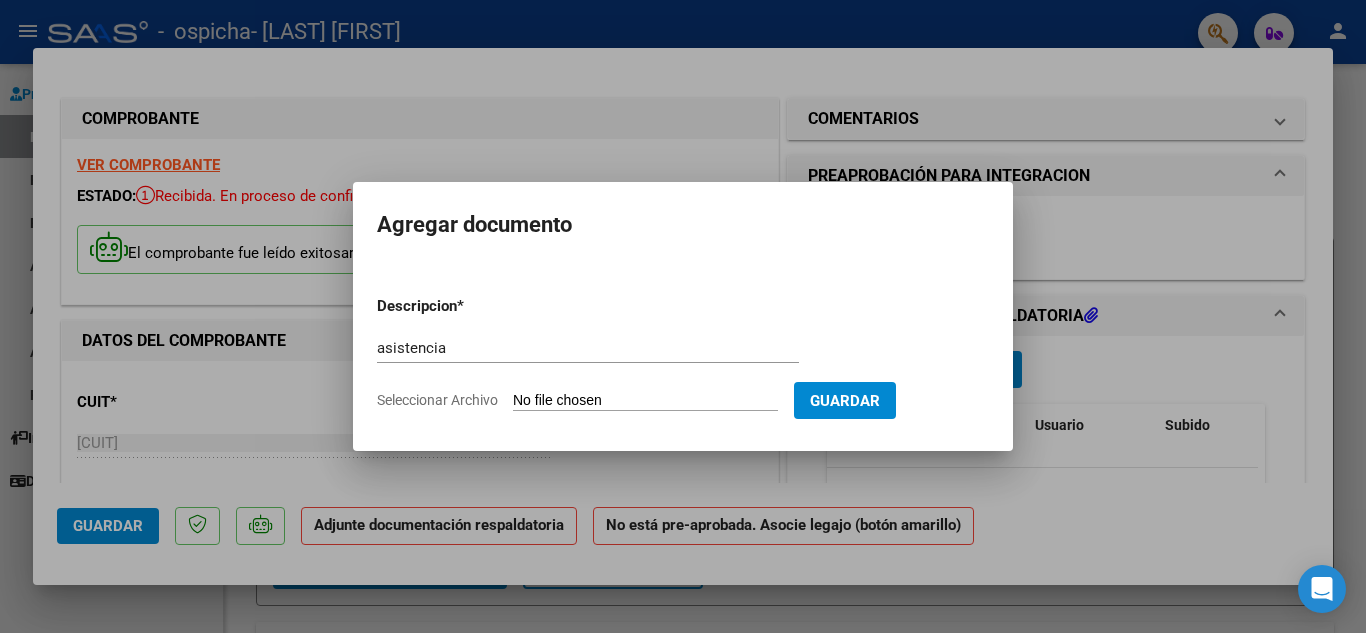 type on "C:\fakepath\asist [LAST] [MONTH].pdf" 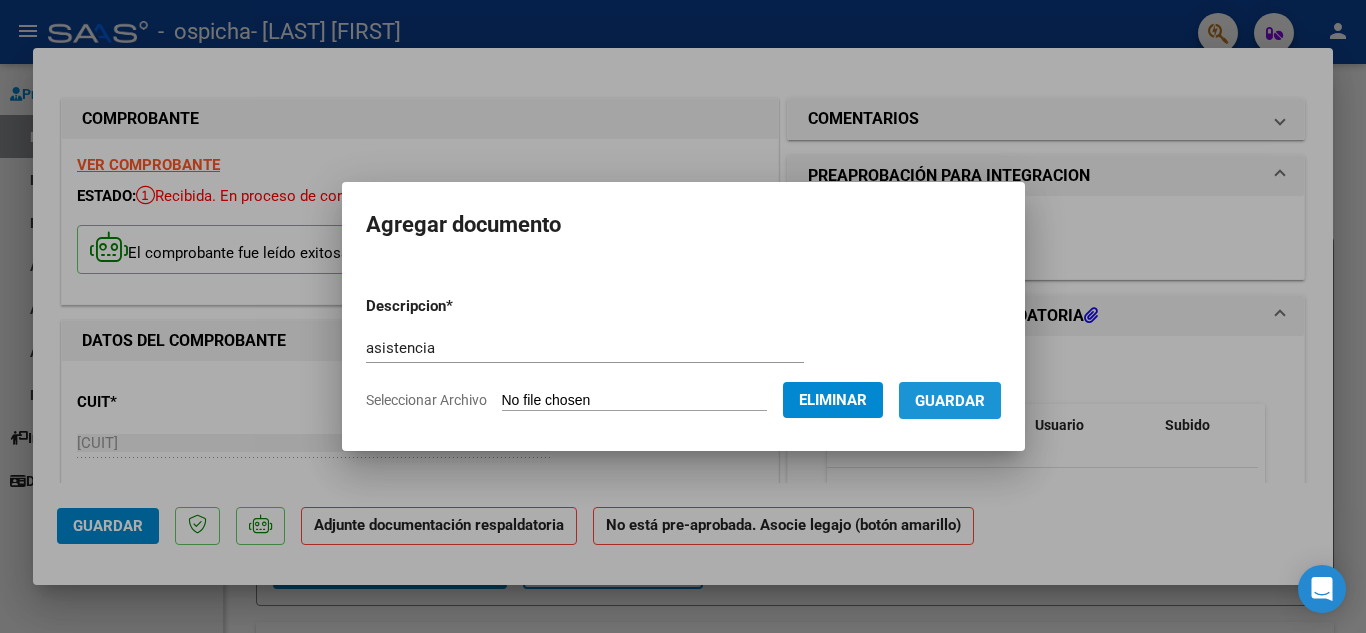 click on "Guardar" at bounding box center [950, 401] 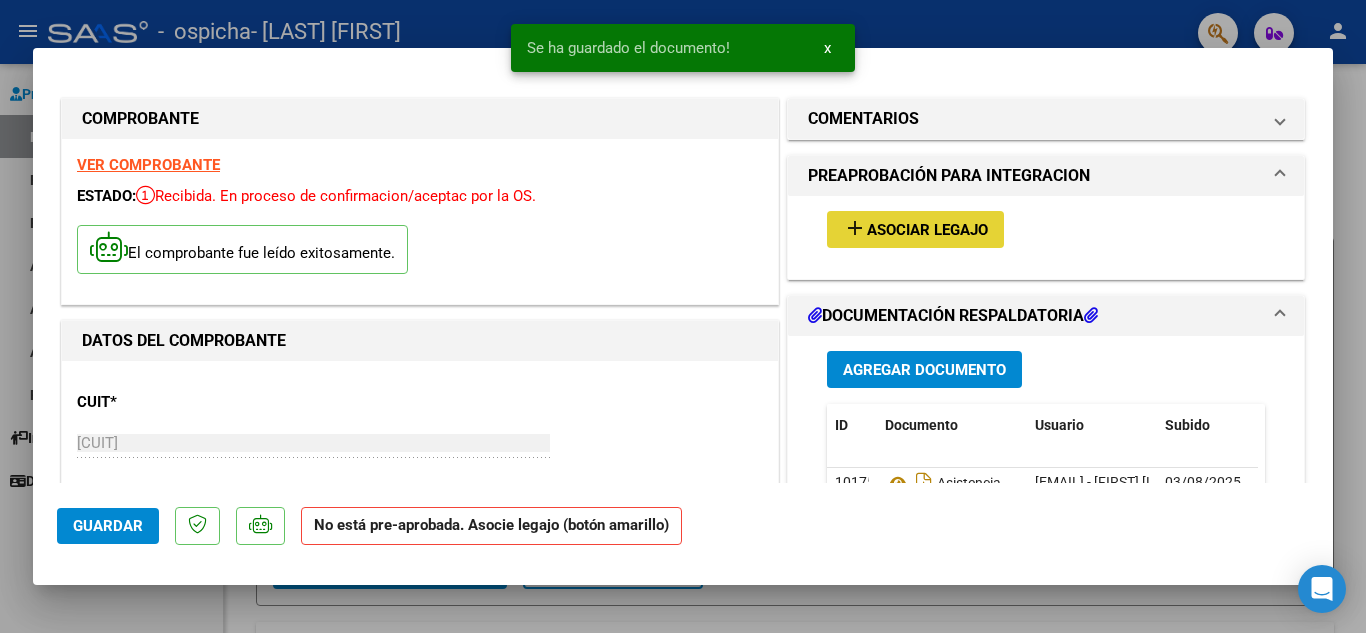 click on "Asociar Legajo" at bounding box center (927, 230) 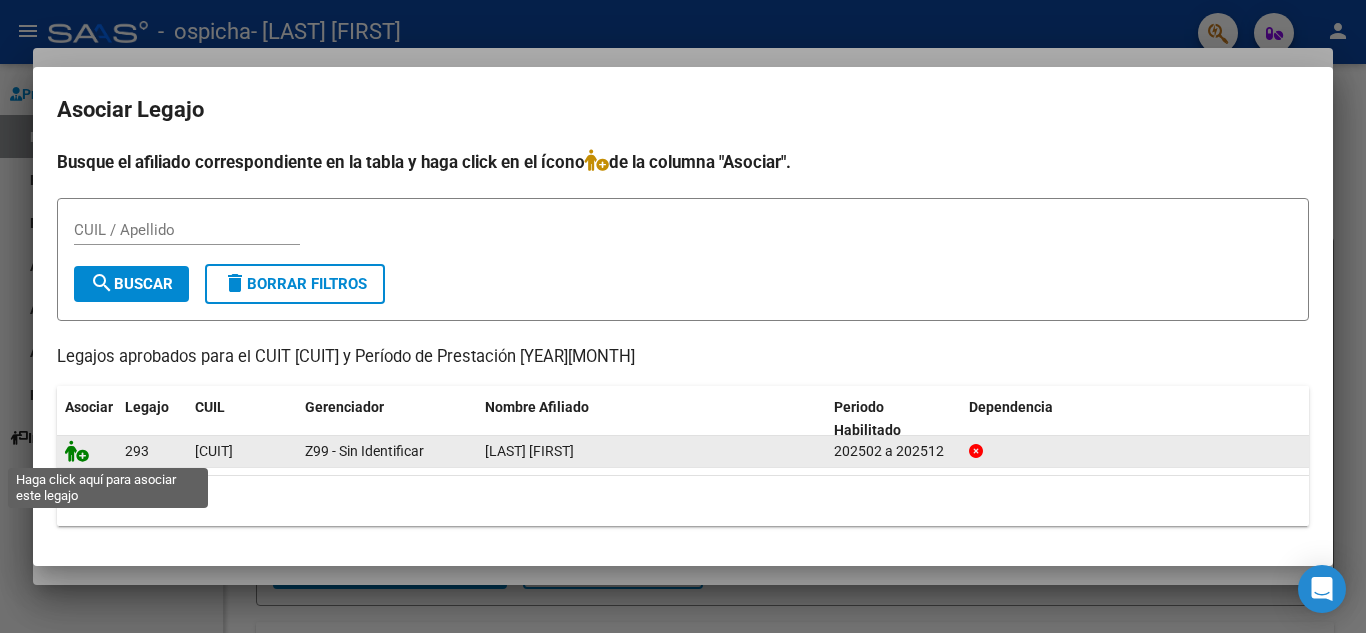 click 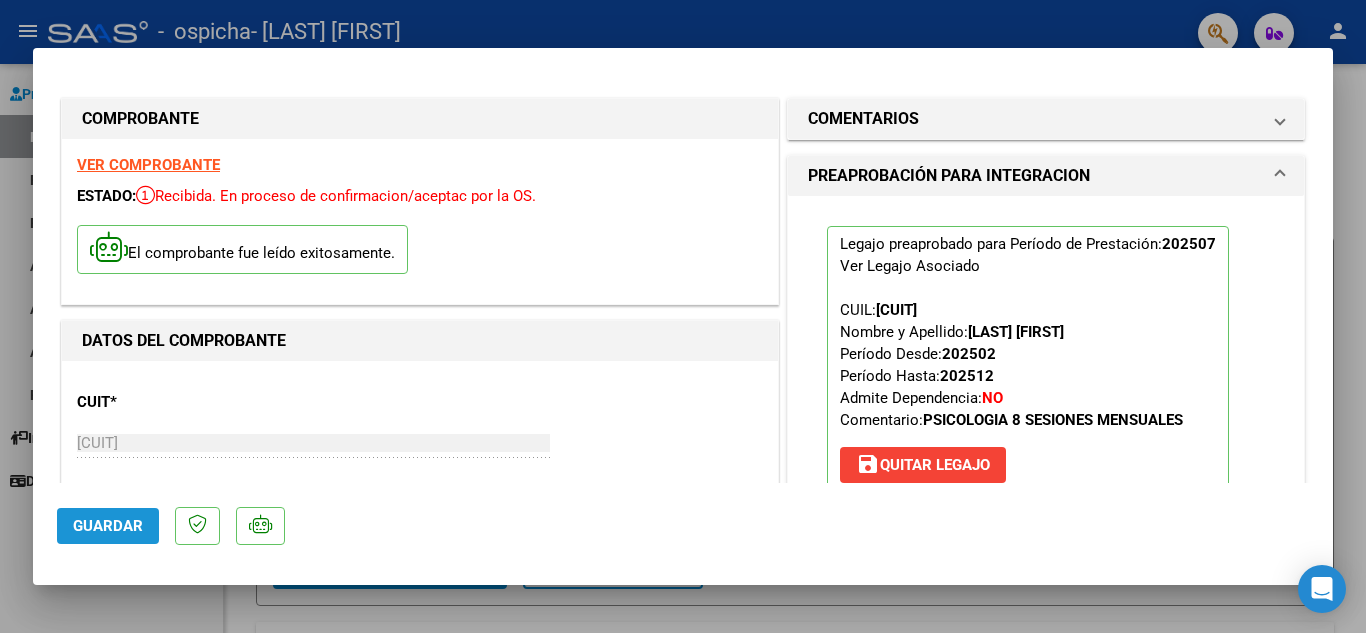 click on "Guardar" 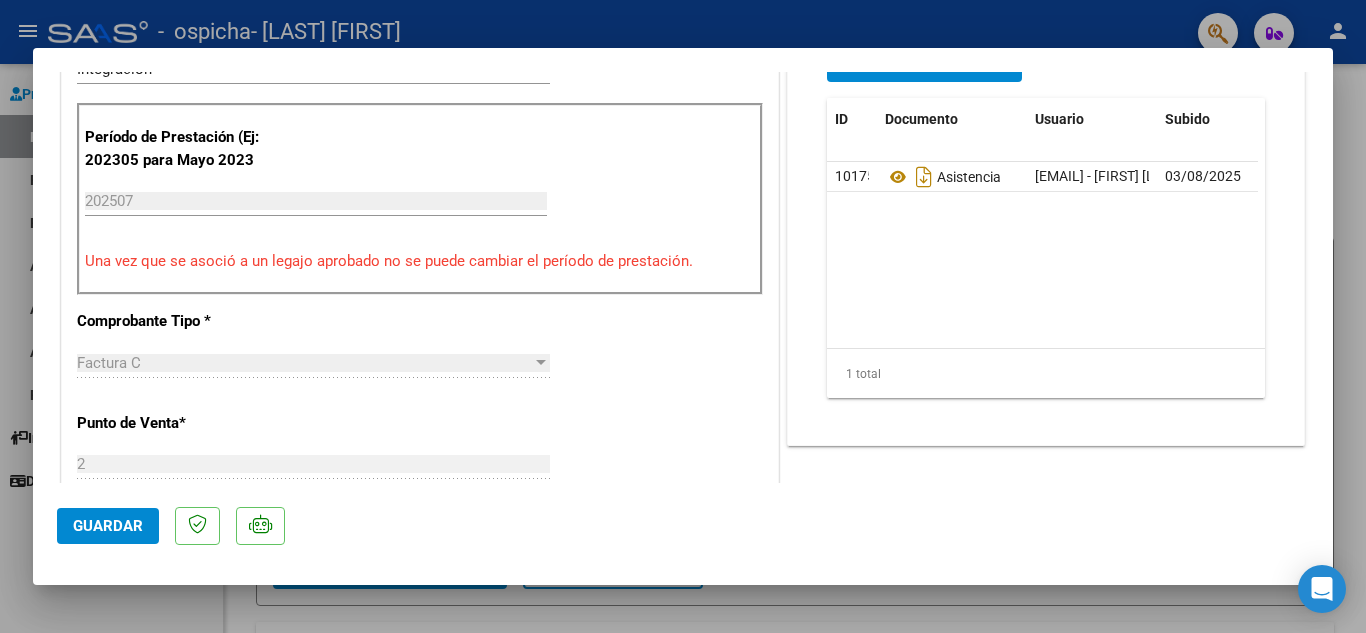 scroll, scrollTop: 600, scrollLeft: 0, axis: vertical 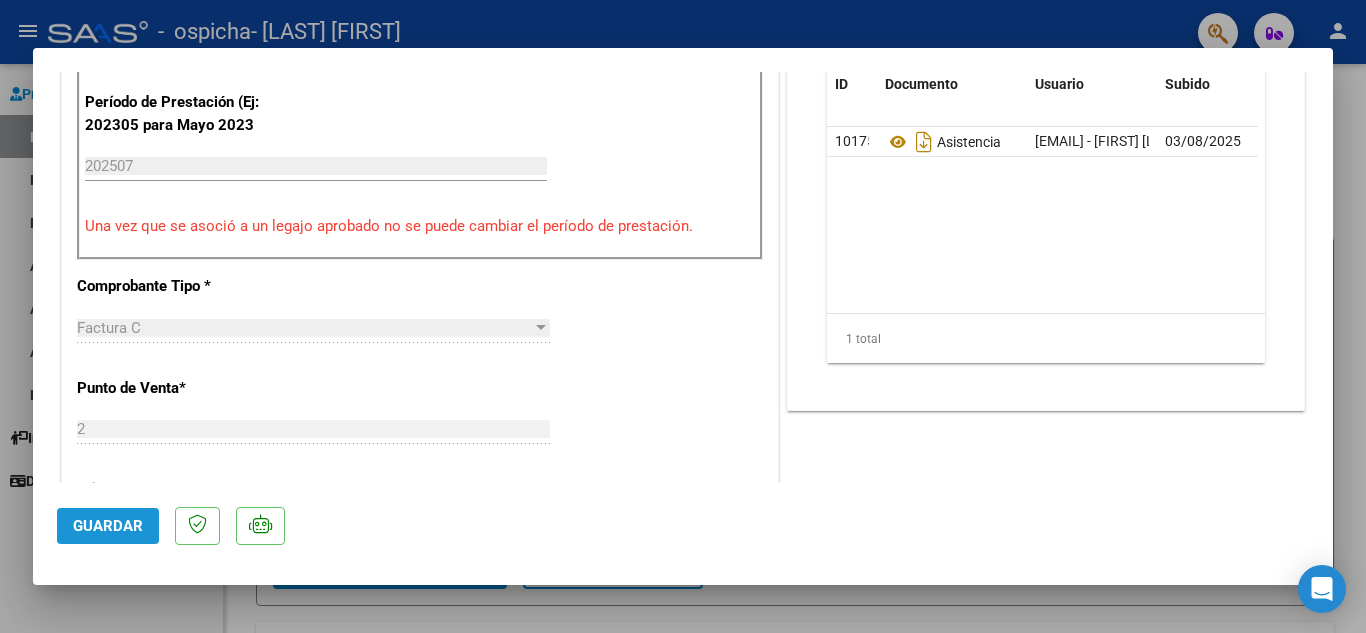 click on "Guardar" 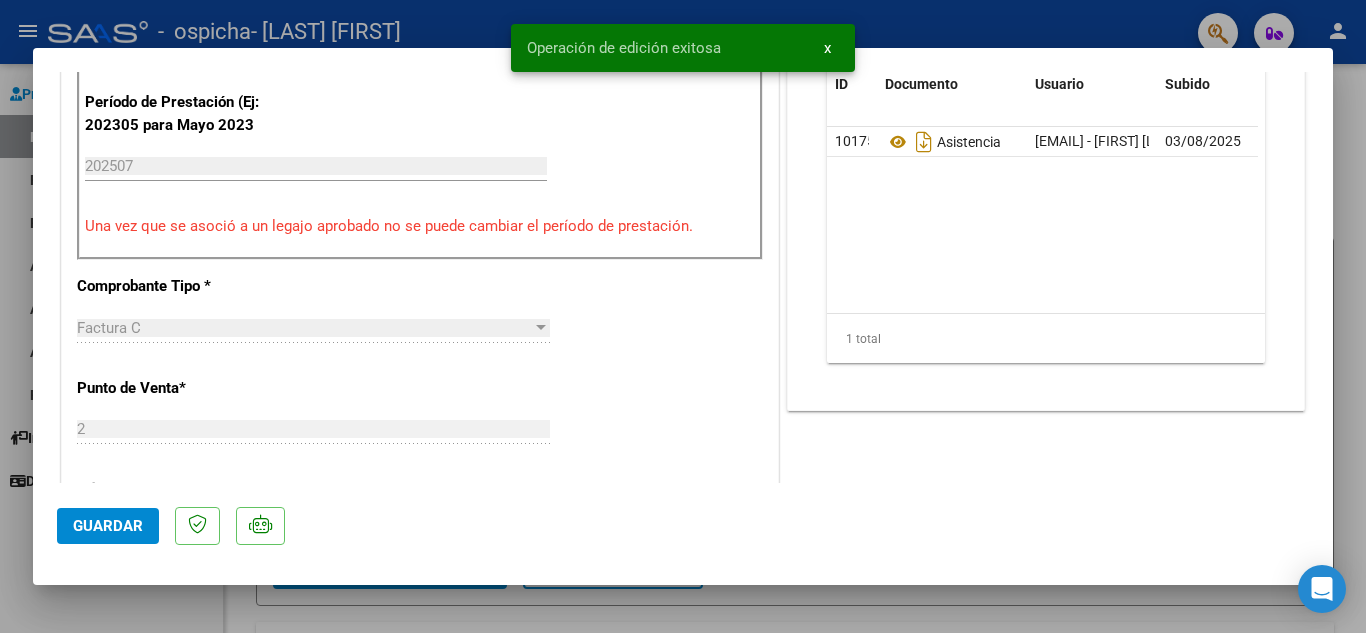 click at bounding box center (683, 316) 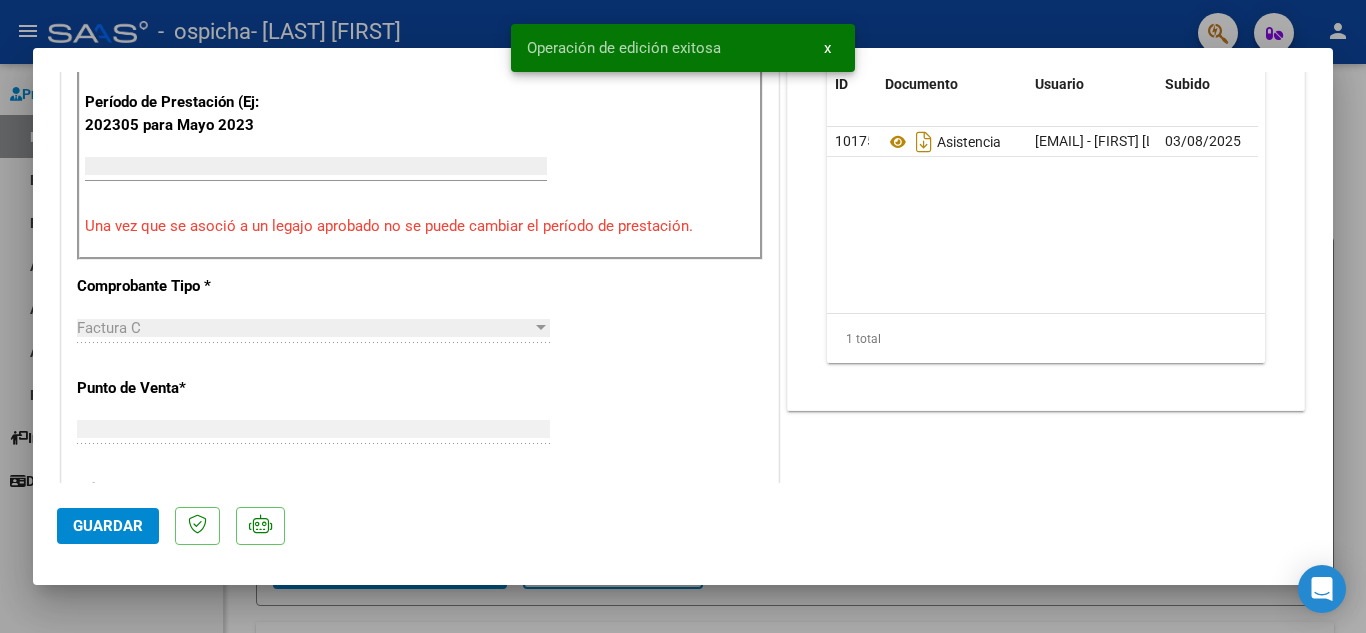 scroll, scrollTop: 559, scrollLeft: 0, axis: vertical 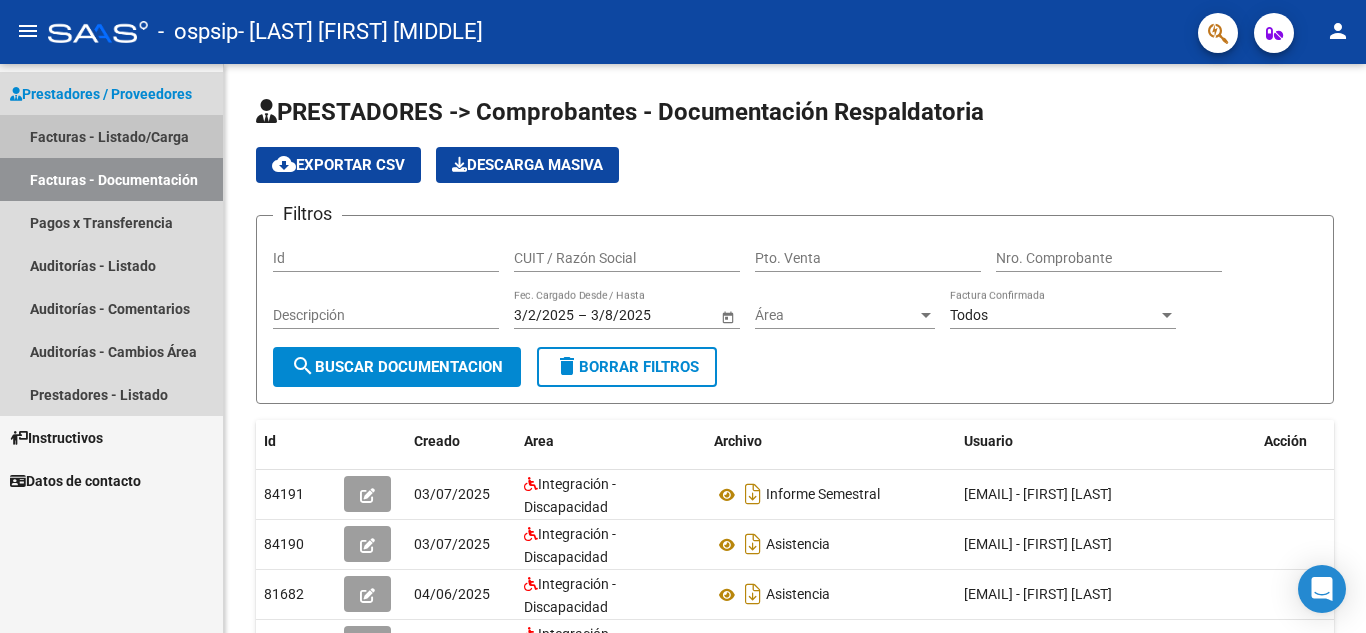 click on "Facturas - Listado/Carga" at bounding box center [111, 136] 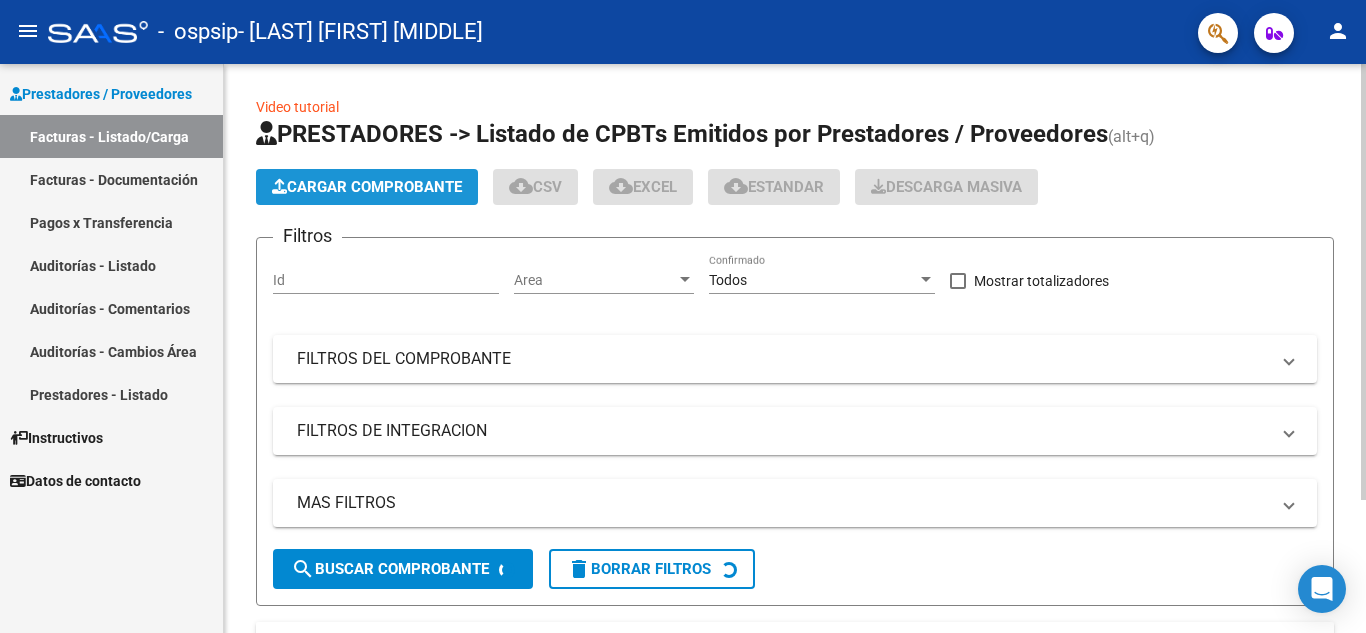 click on "Cargar Comprobante" 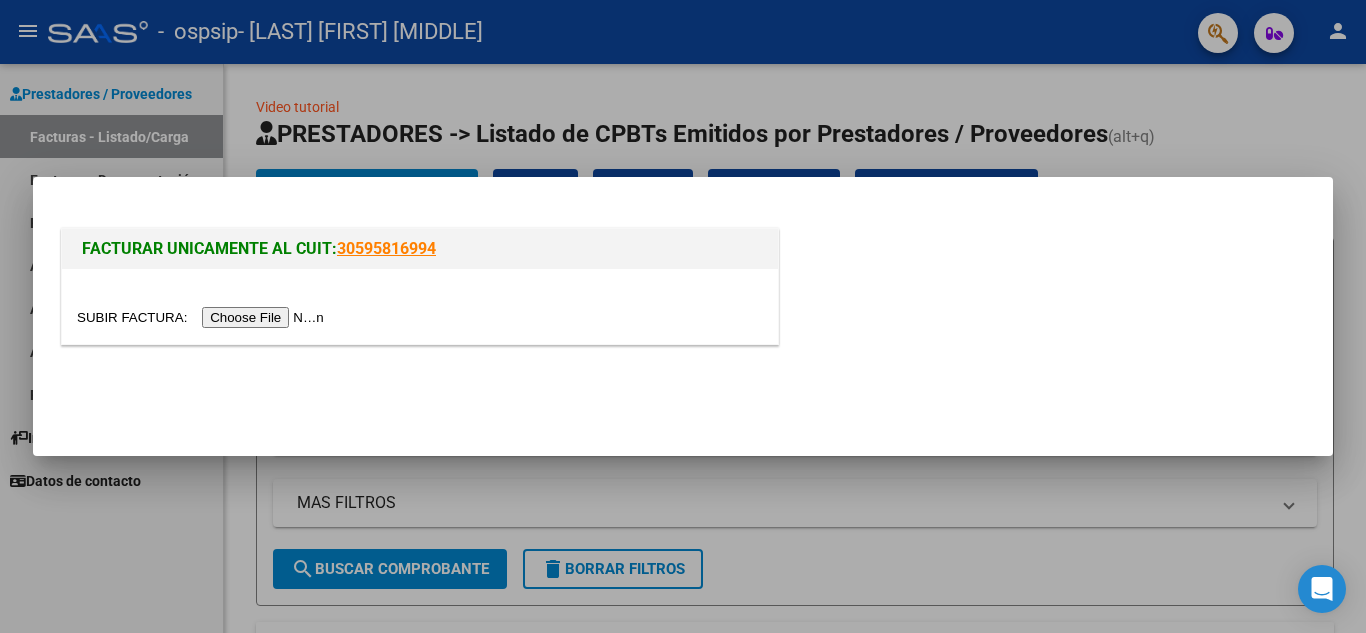 click at bounding box center (203, 317) 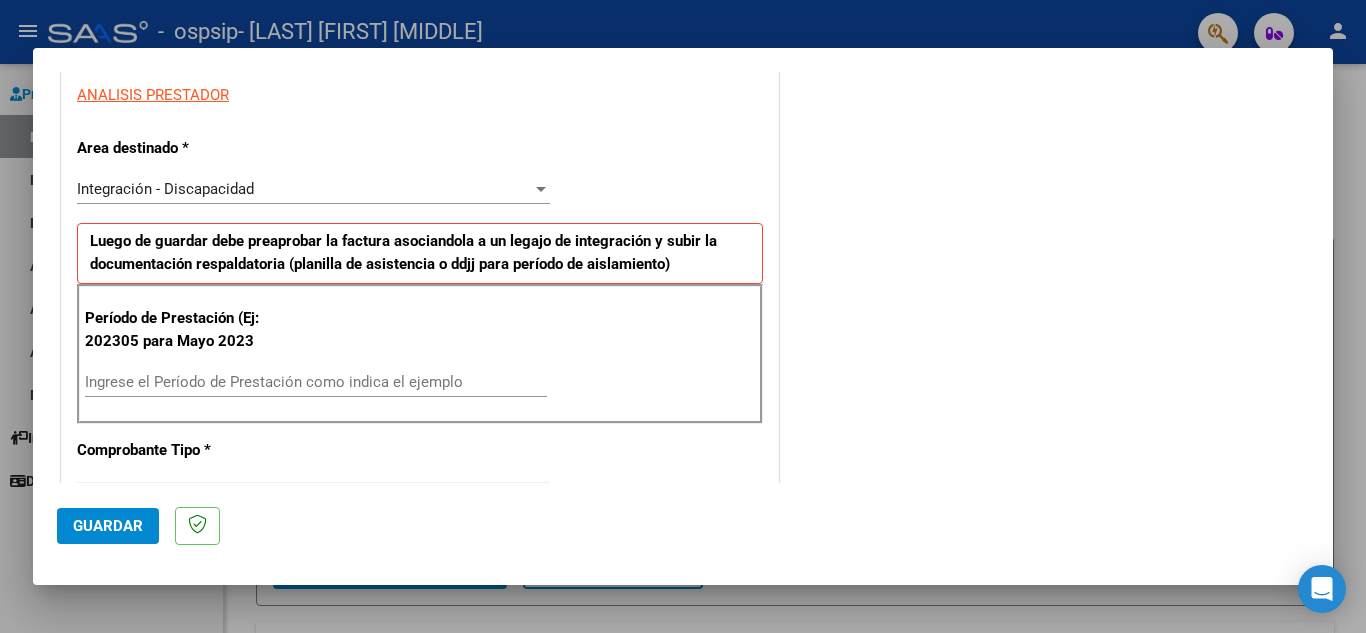 scroll, scrollTop: 400, scrollLeft: 0, axis: vertical 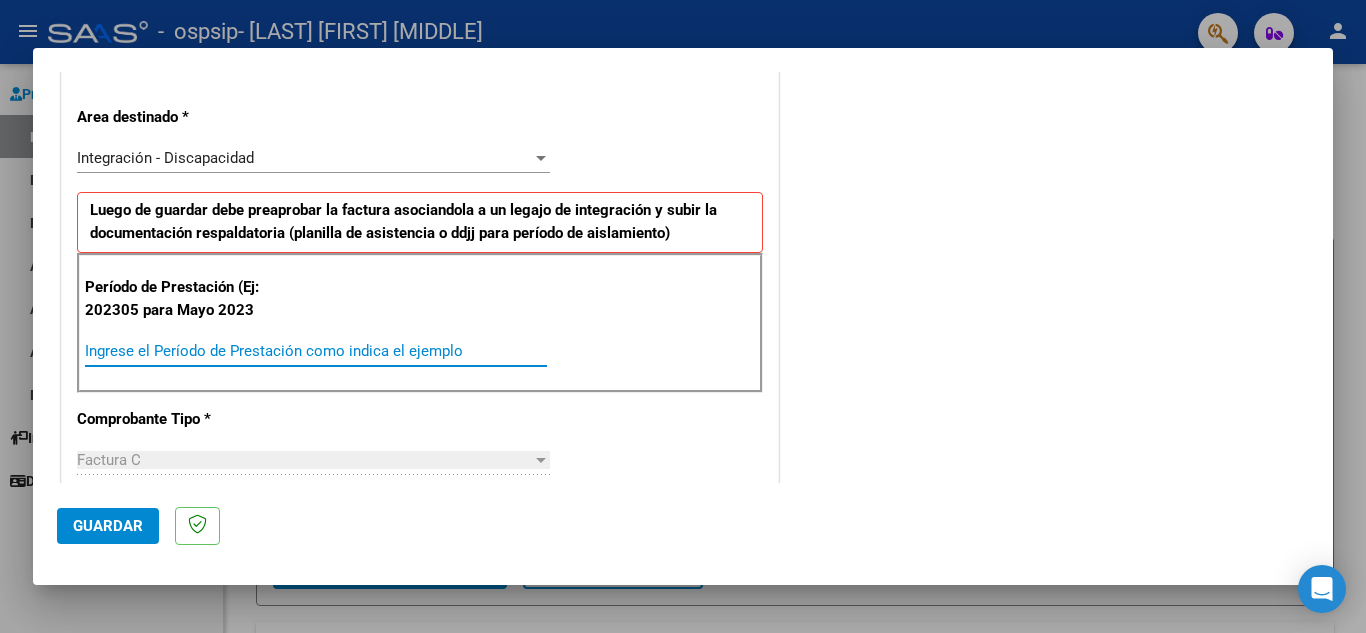 click on "Ingrese el Período de Prestación como indica el ejemplo" at bounding box center [316, 351] 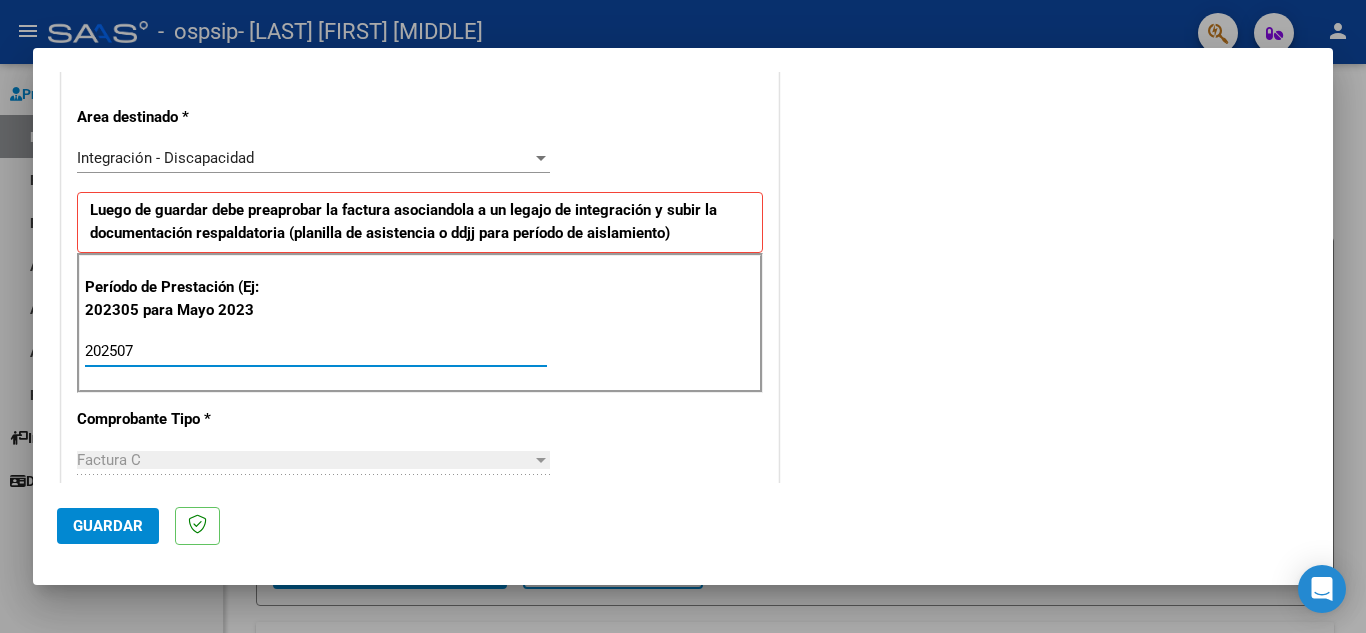 type on "202507" 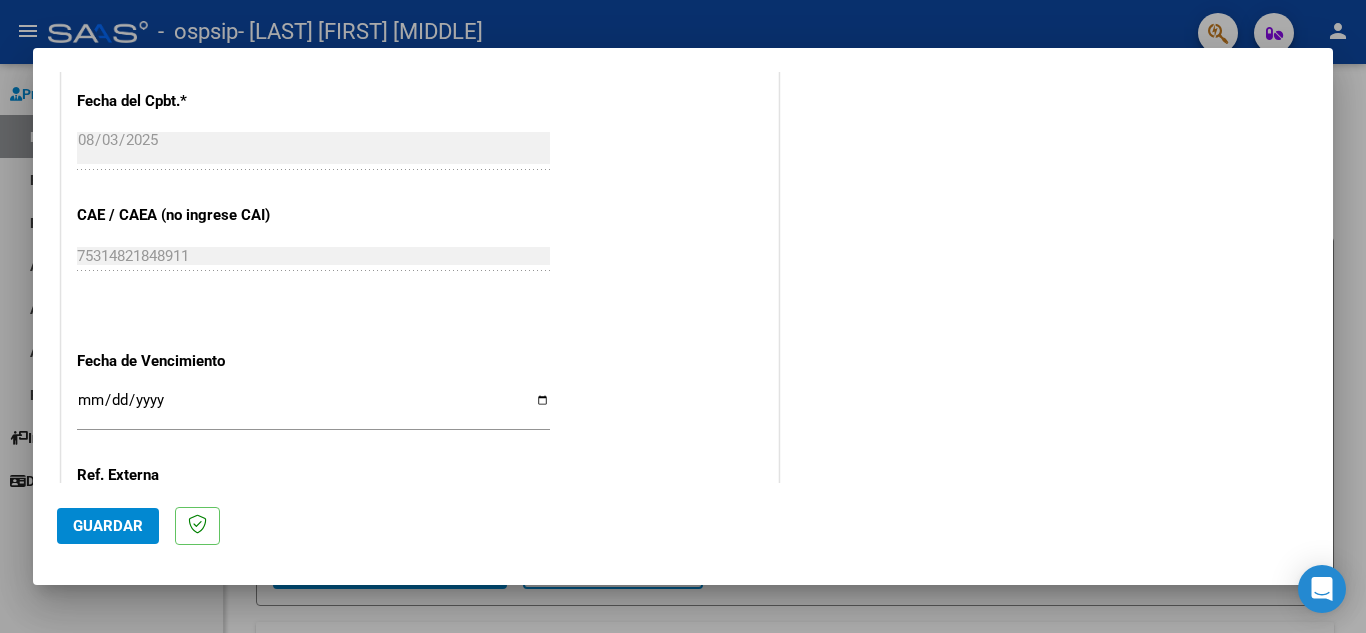 scroll, scrollTop: 1200, scrollLeft: 0, axis: vertical 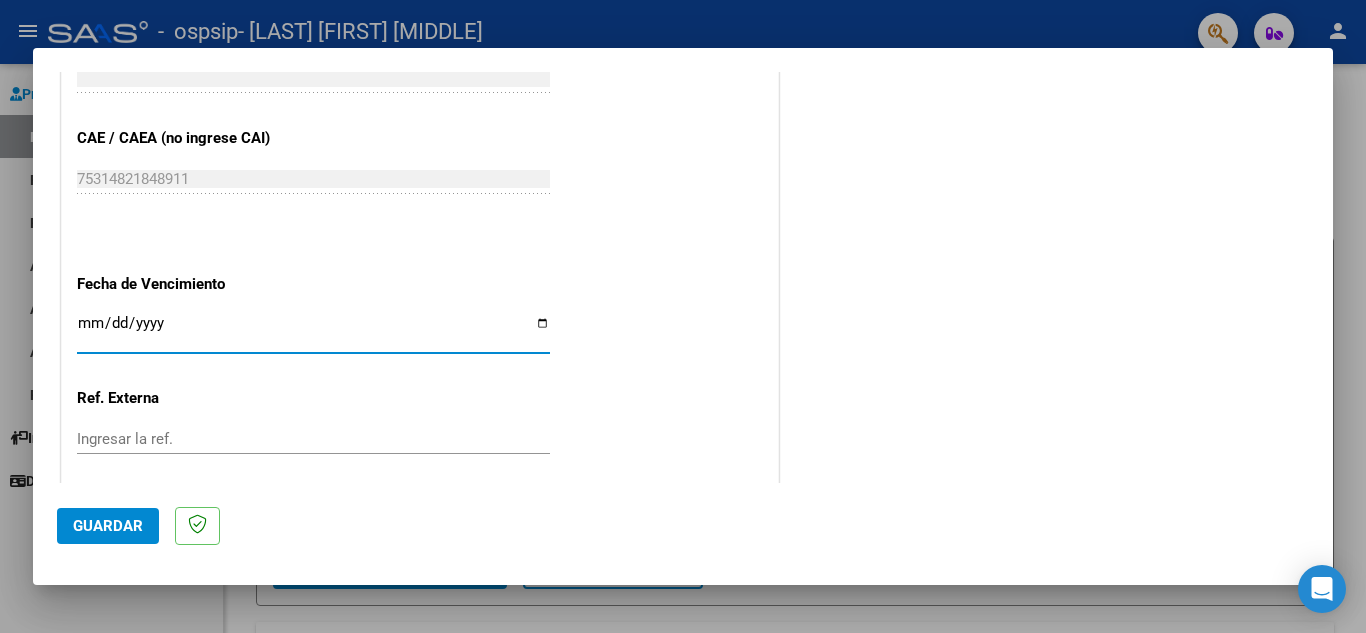 click on "Ingresar la fecha" at bounding box center (313, 331) 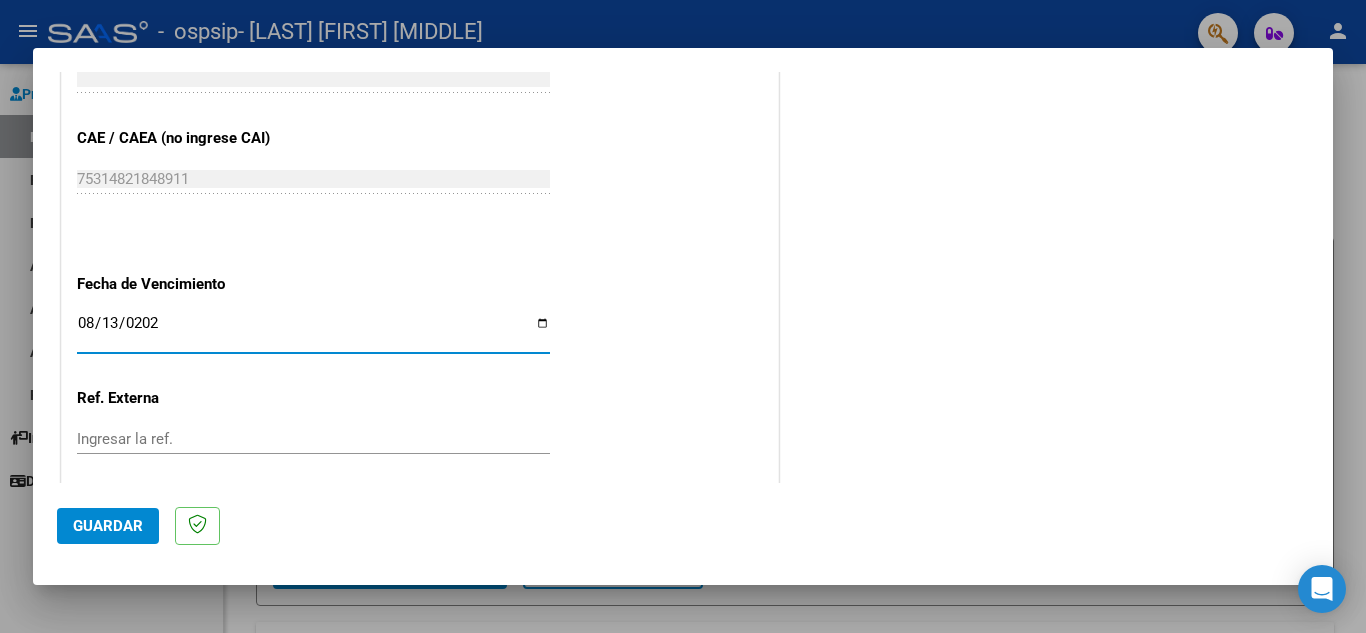 type on "2025-08-13" 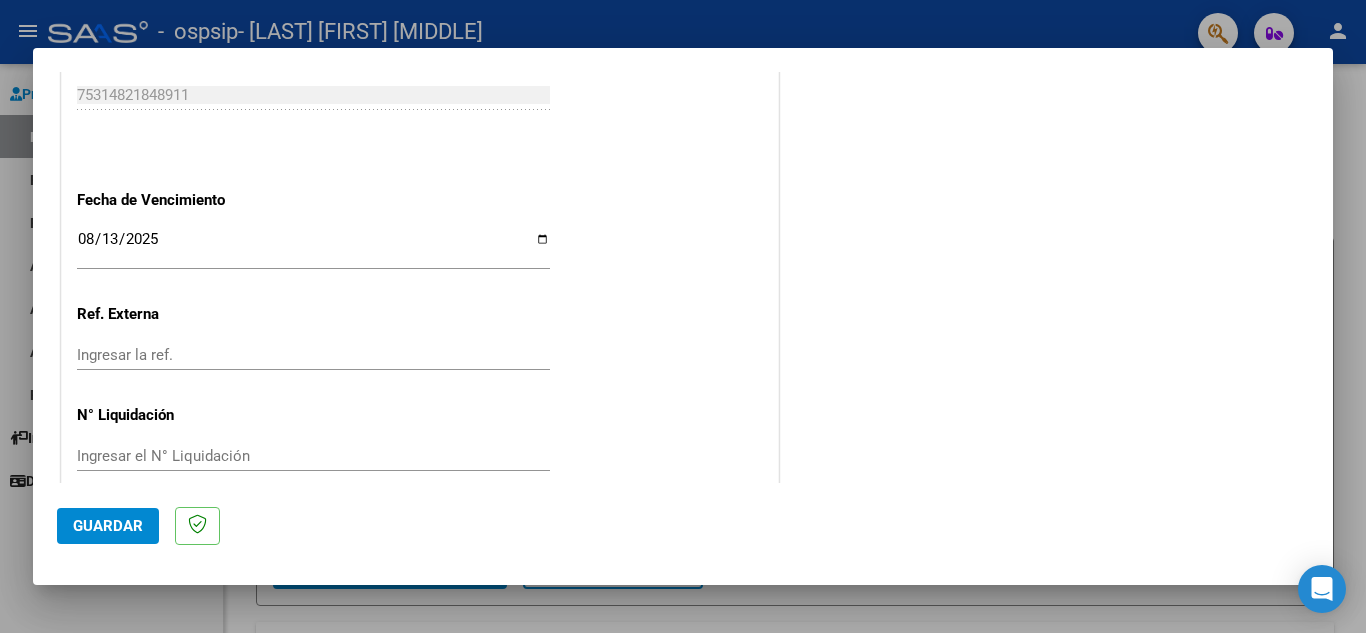 scroll, scrollTop: 1300, scrollLeft: 0, axis: vertical 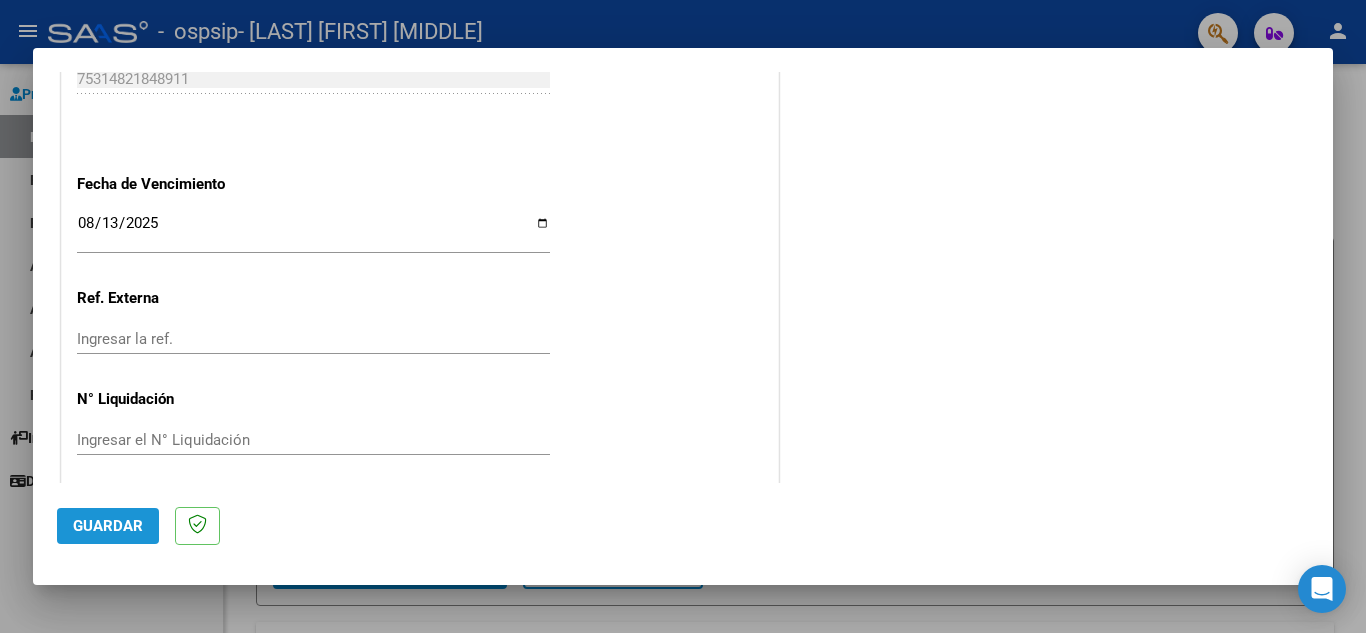 click on "Guardar" 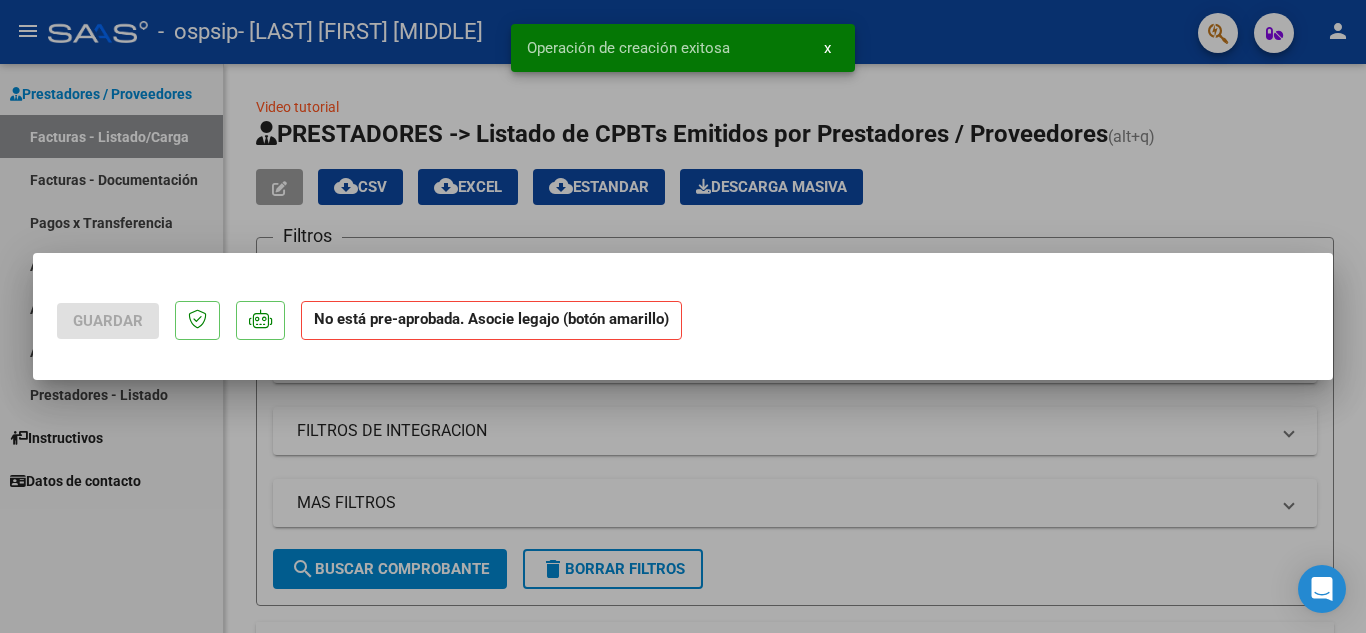 scroll, scrollTop: 0, scrollLeft: 0, axis: both 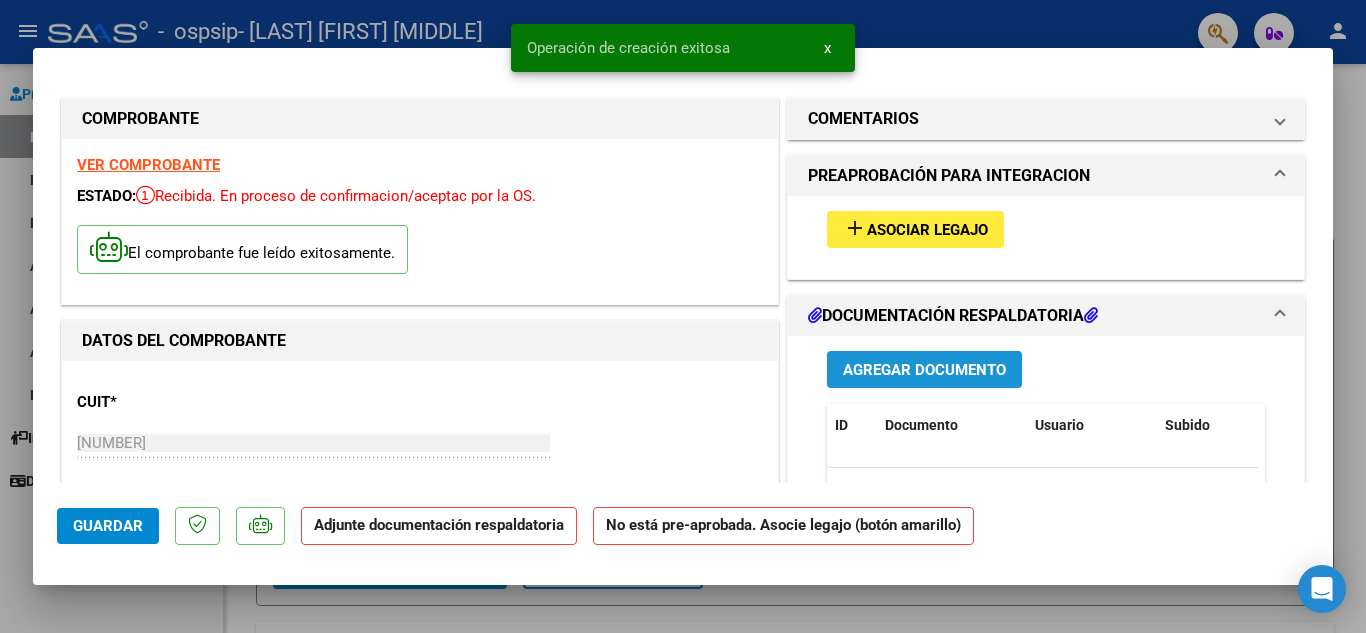 click on "Agregar Documento" at bounding box center (924, 370) 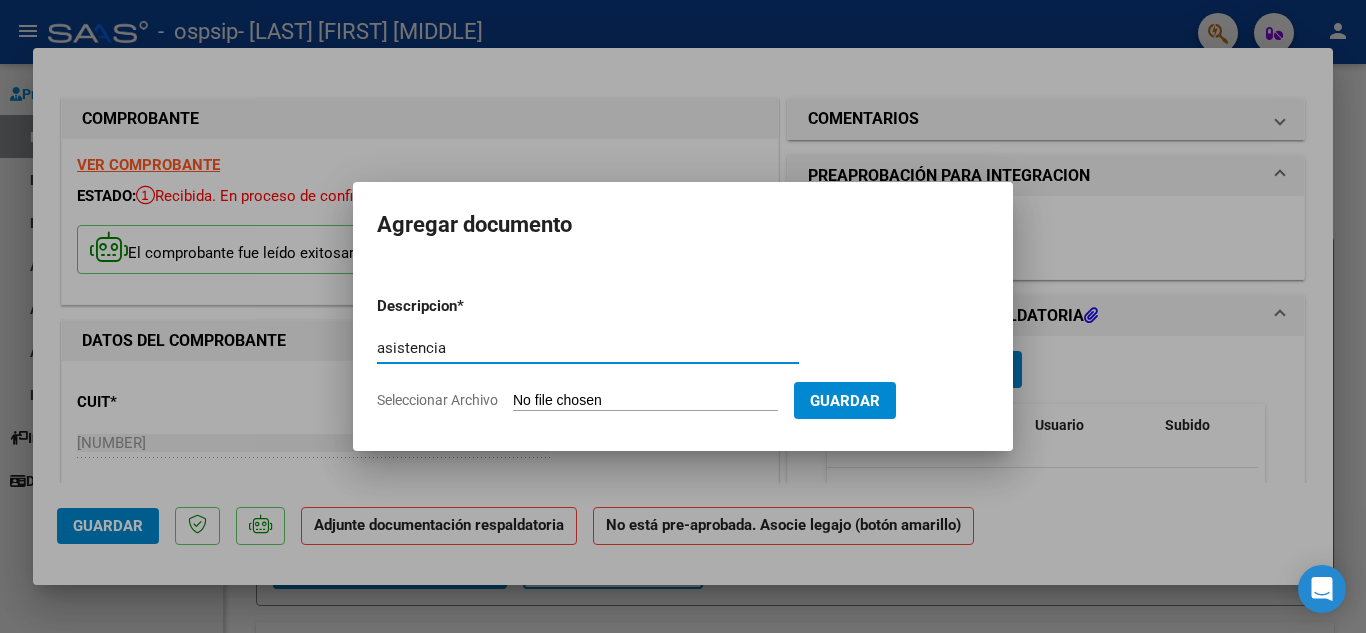 type on "asistencia" 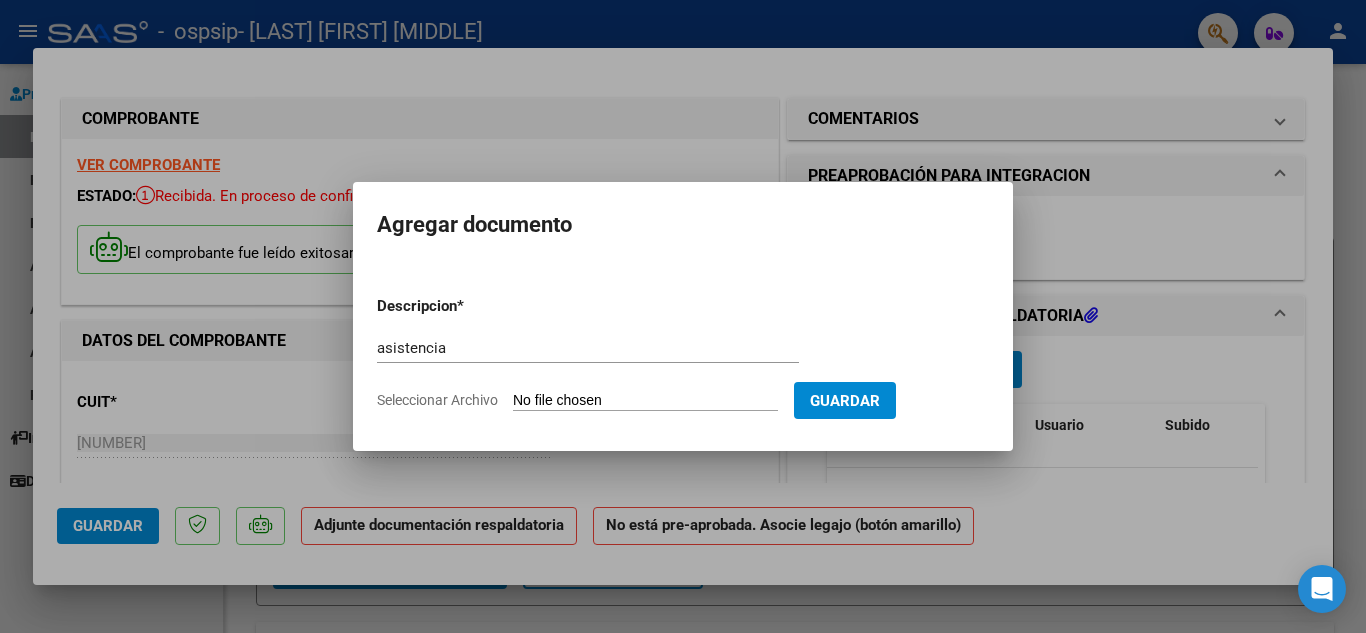 click on "Seleccionar Archivo" at bounding box center [645, 401] 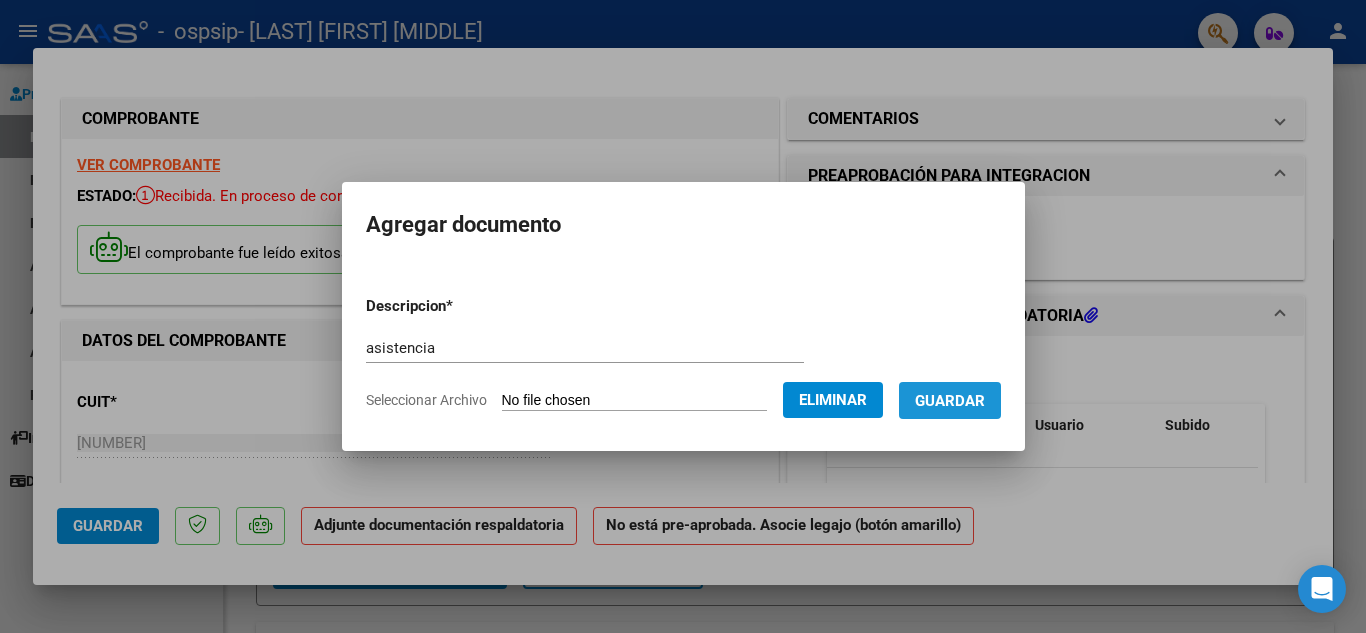 click on "Guardar" at bounding box center [950, 401] 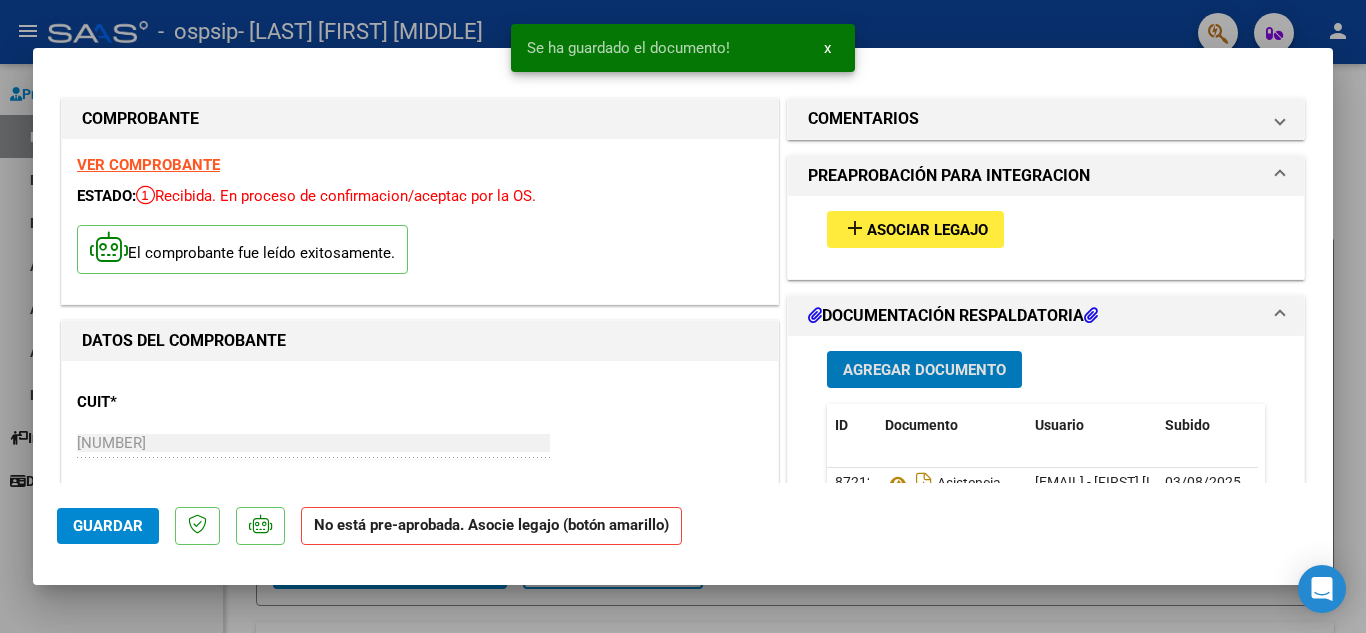 click on "add Asociar Legajo" at bounding box center [915, 229] 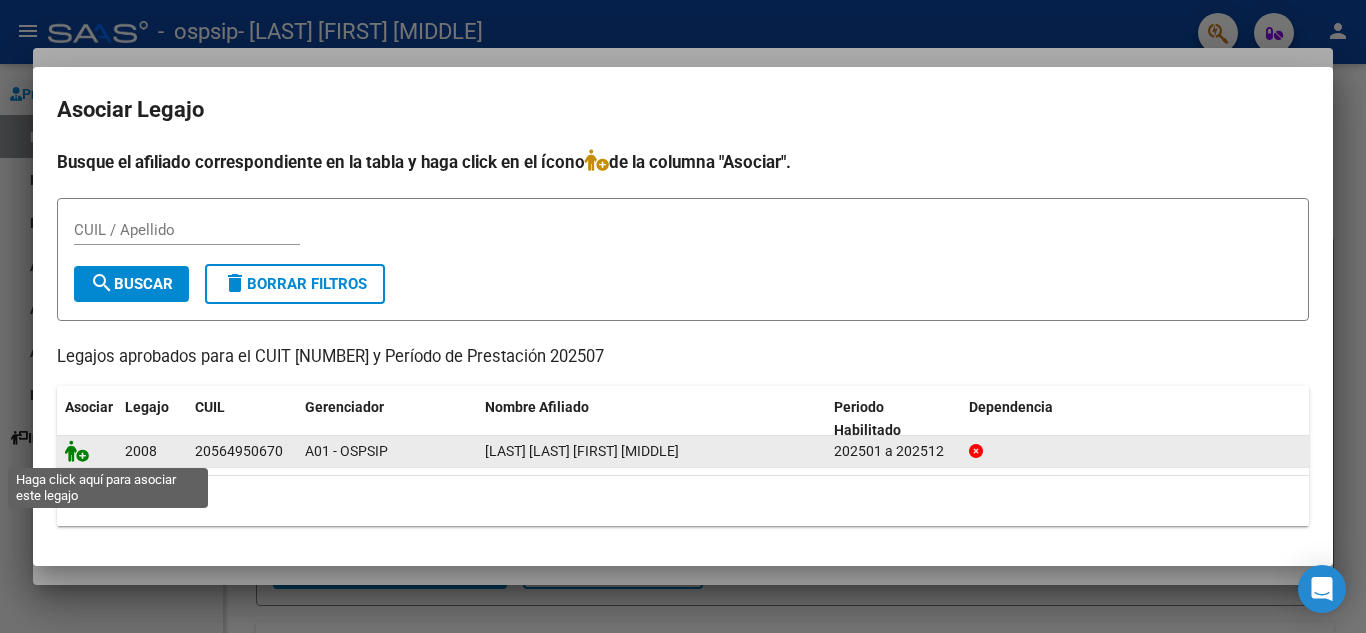 click 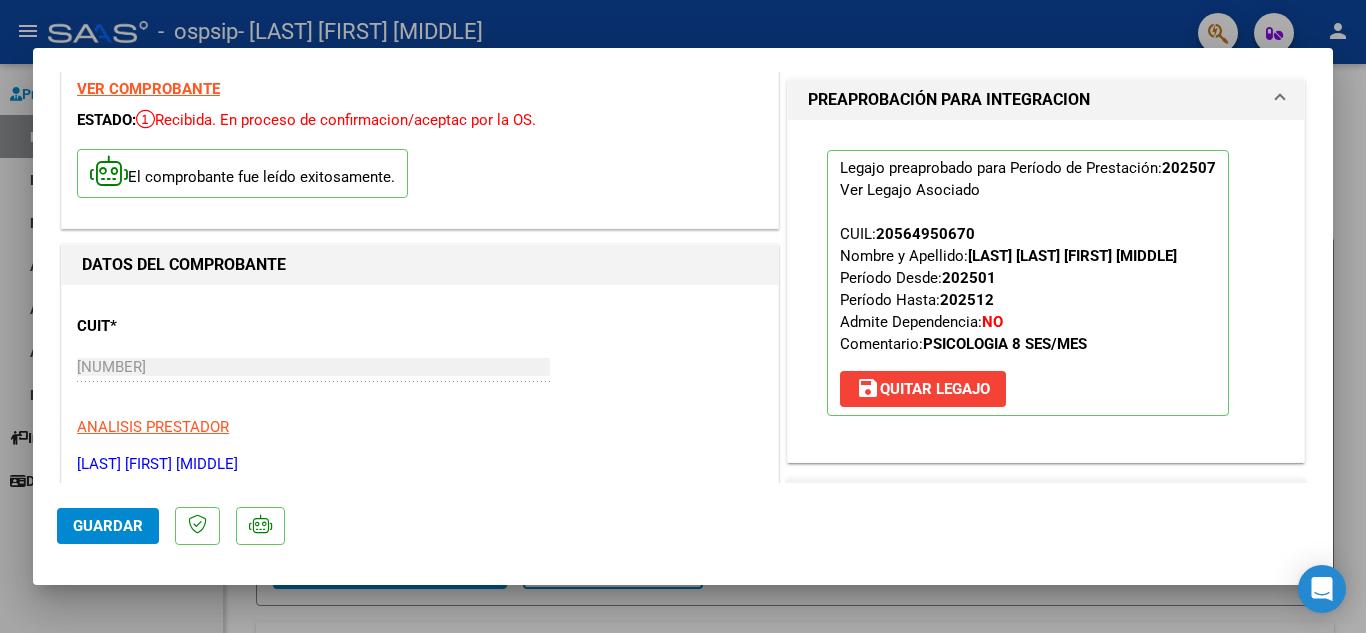 scroll, scrollTop: 400, scrollLeft: 0, axis: vertical 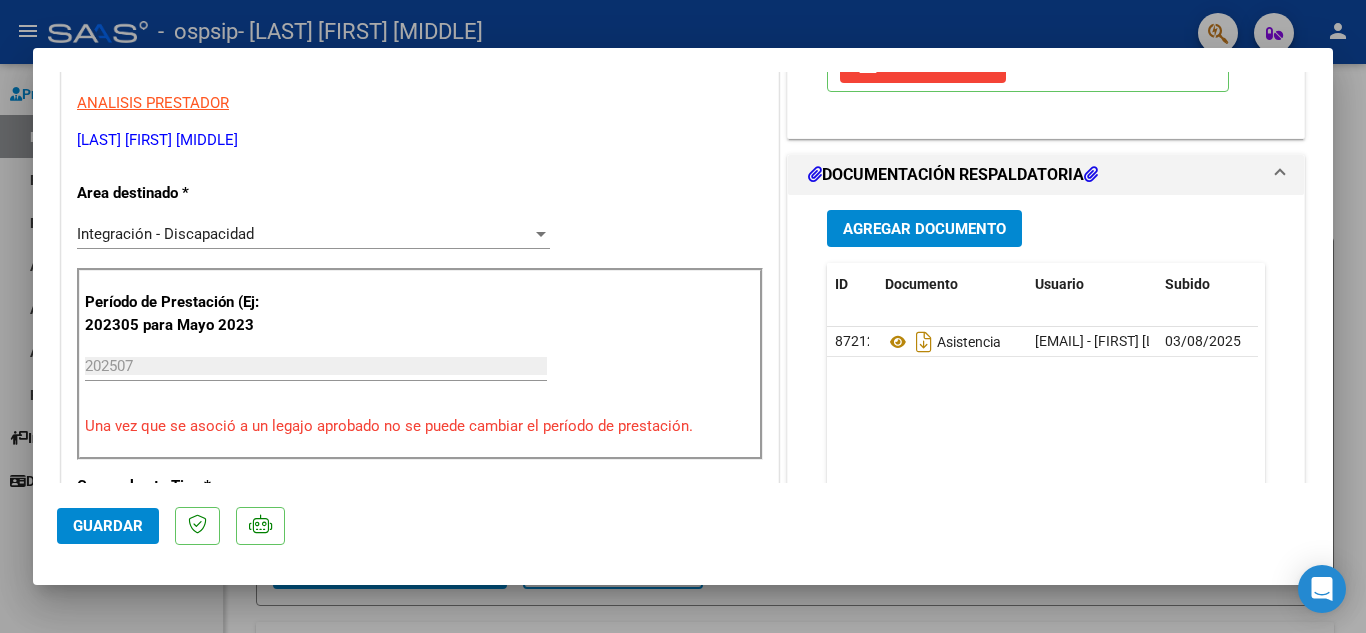 click on "Guardar" 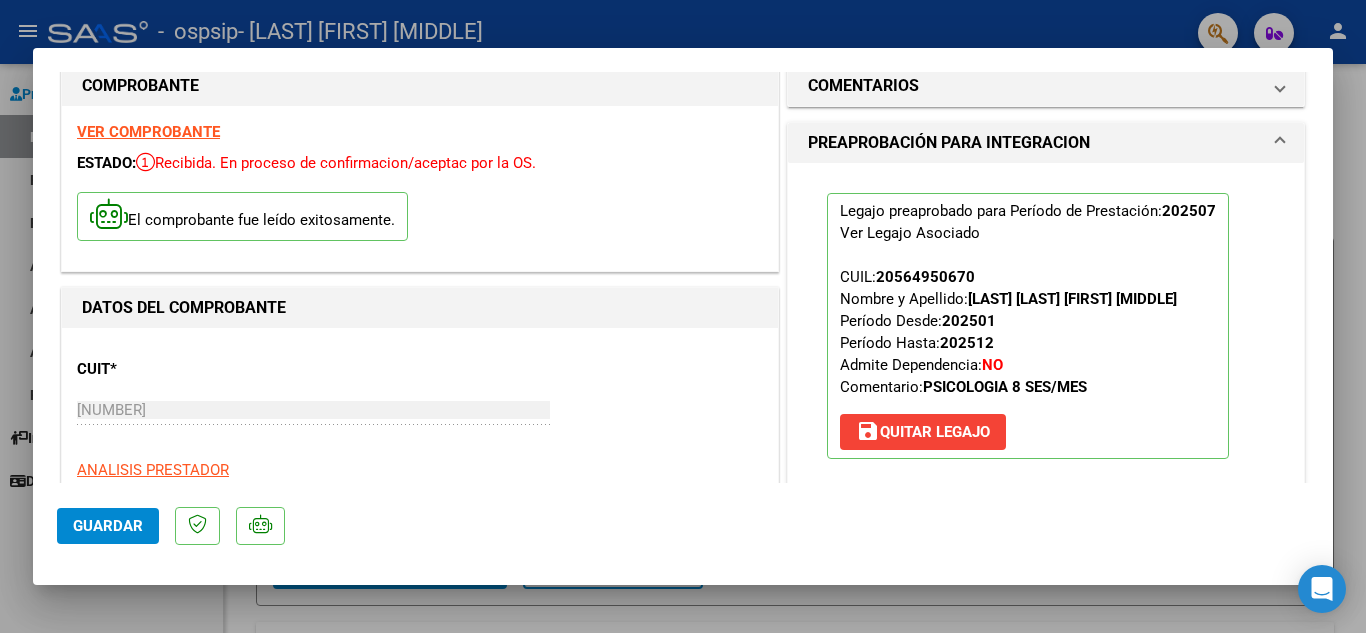 scroll, scrollTop: 0, scrollLeft: 0, axis: both 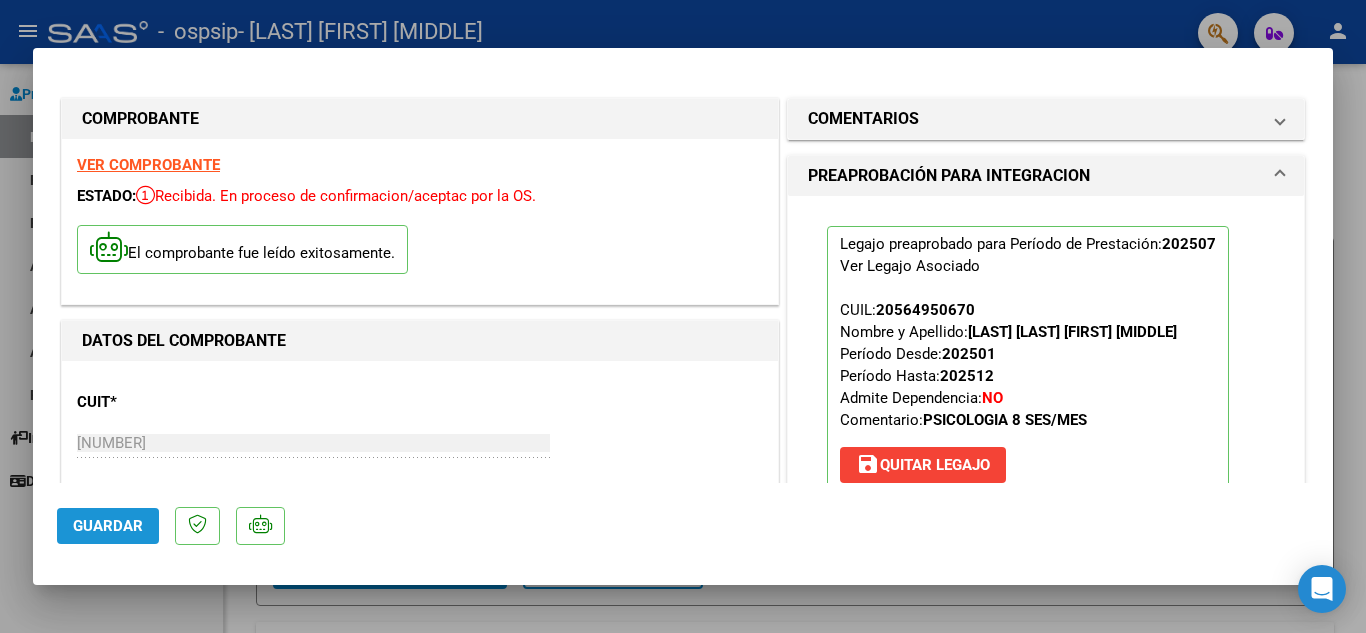 click on "Guardar" 